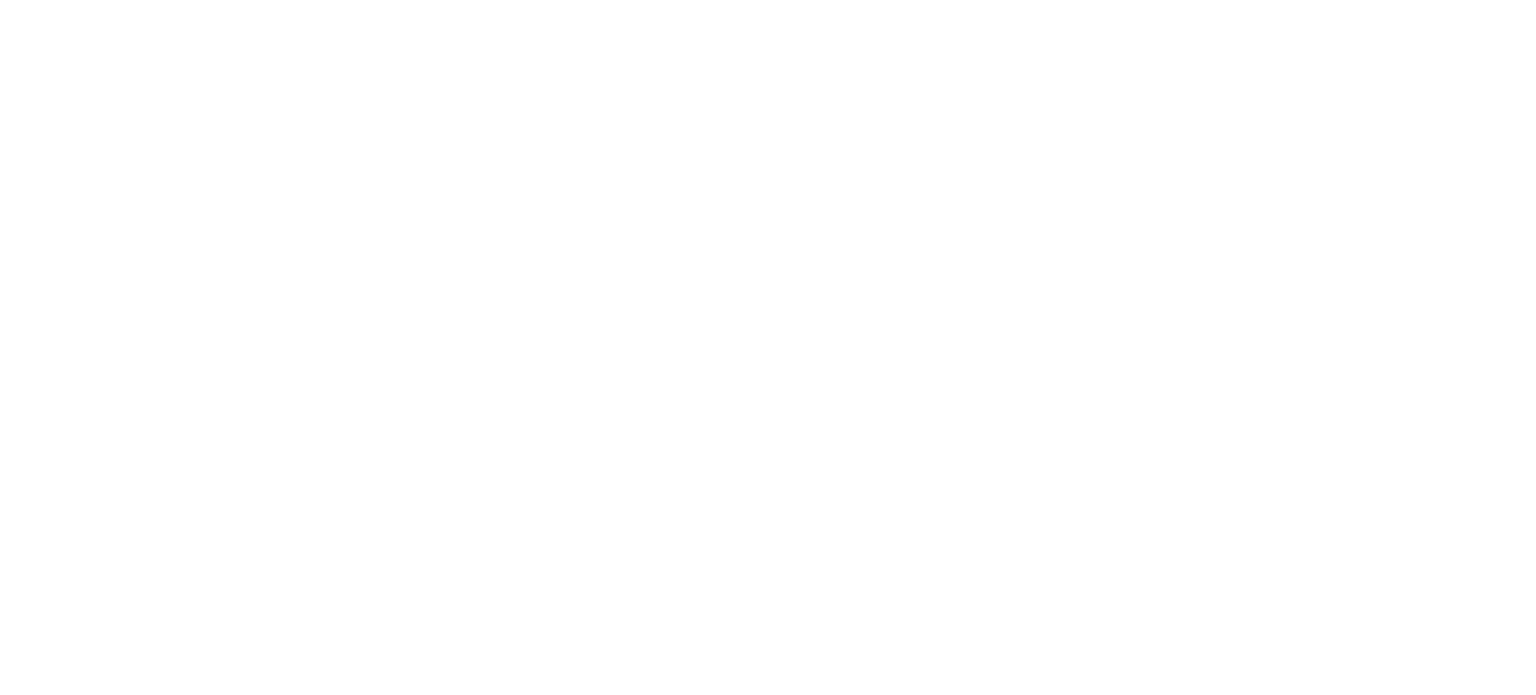 scroll, scrollTop: 0, scrollLeft: 0, axis: both 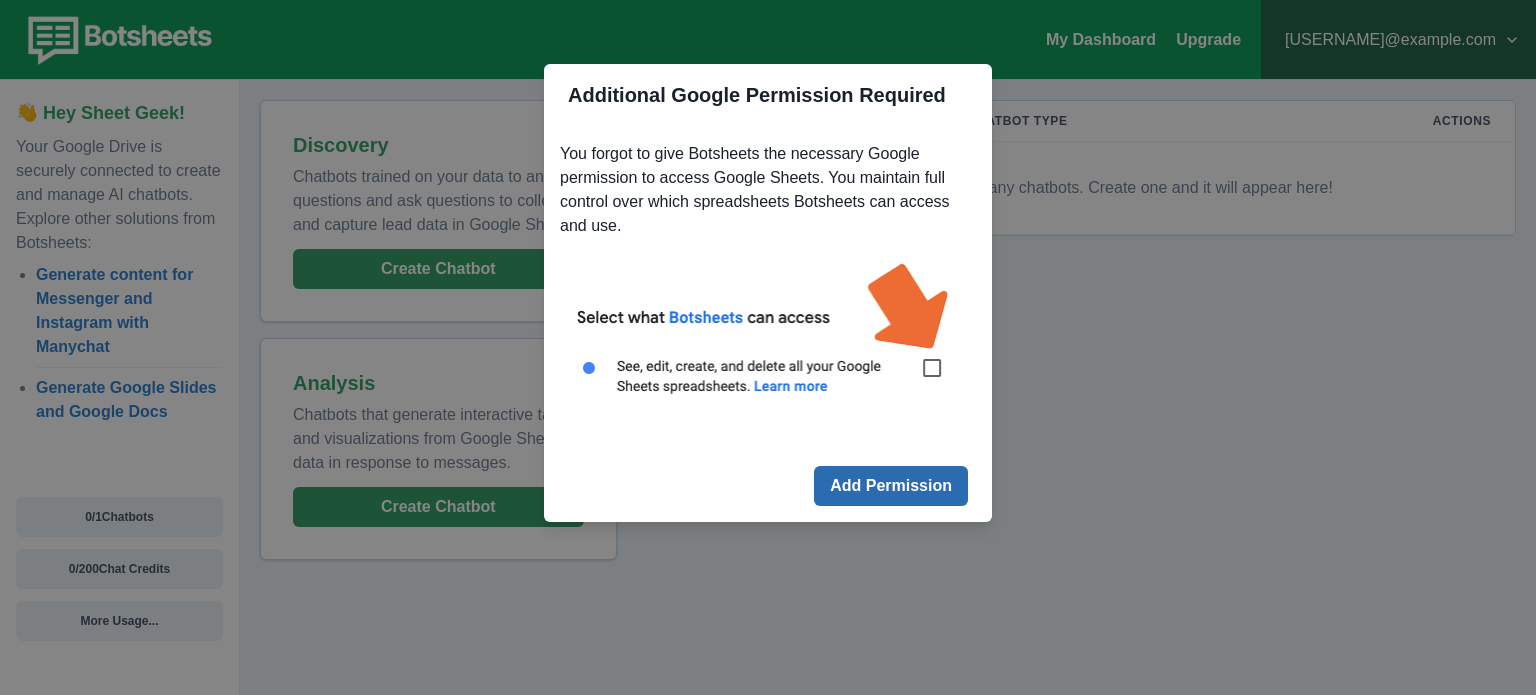 click on "Add Permission" at bounding box center (891, 486) 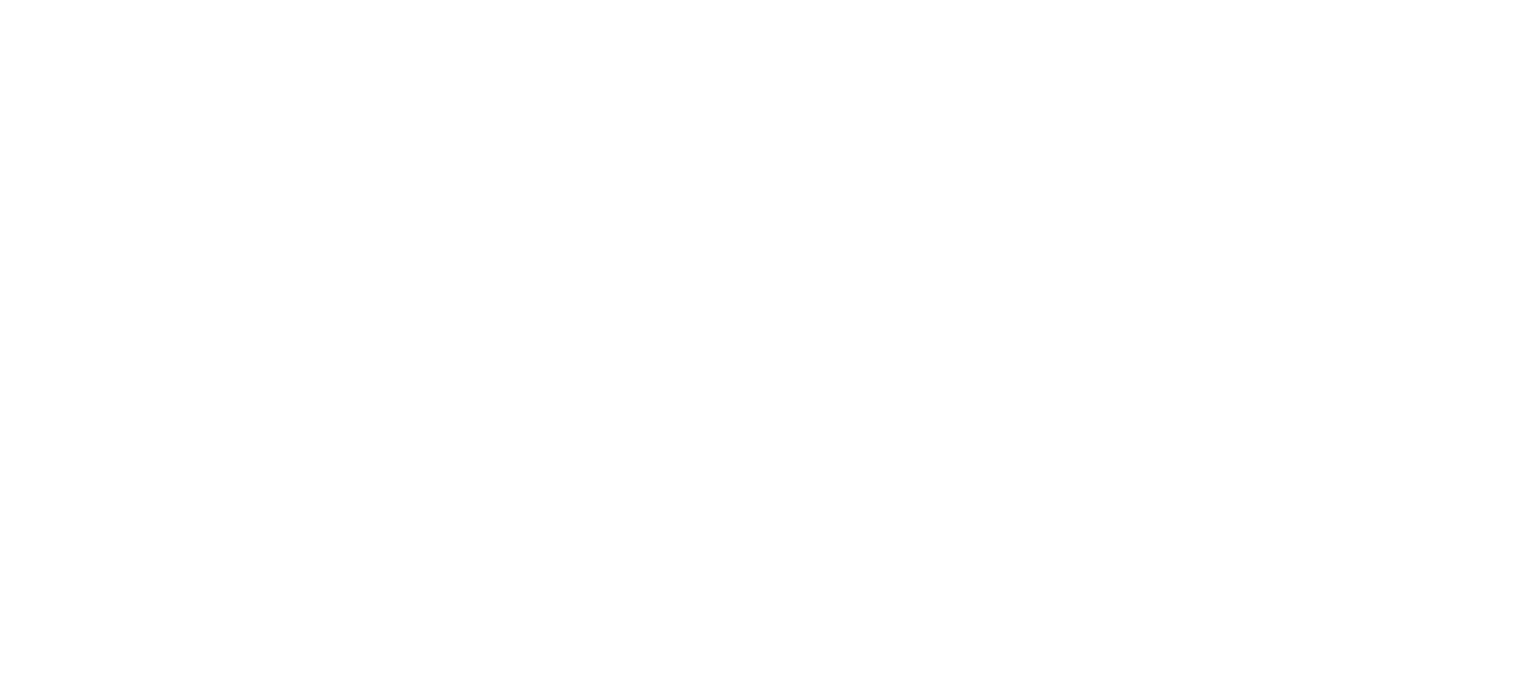 scroll, scrollTop: 0, scrollLeft: 0, axis: both 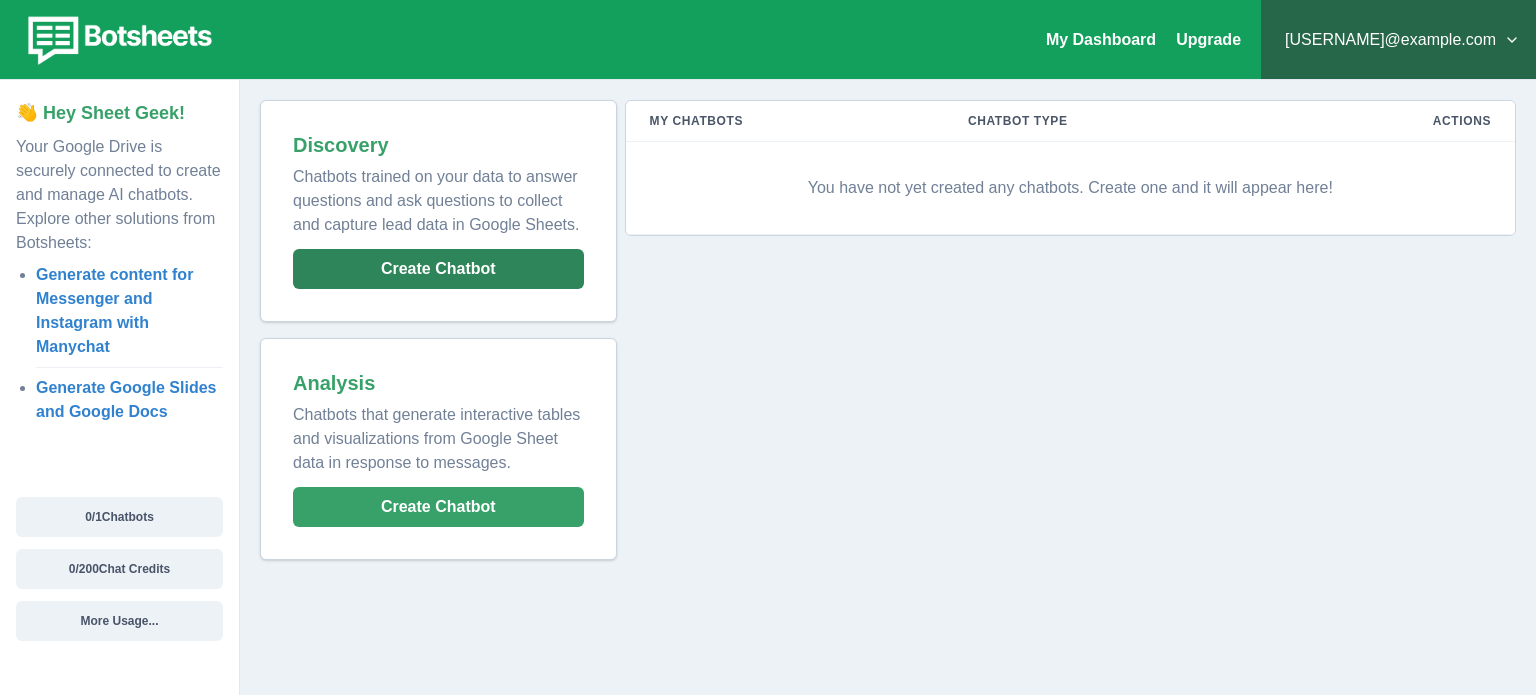 click on "Create Chatbot" at bounding box center (438, 269) 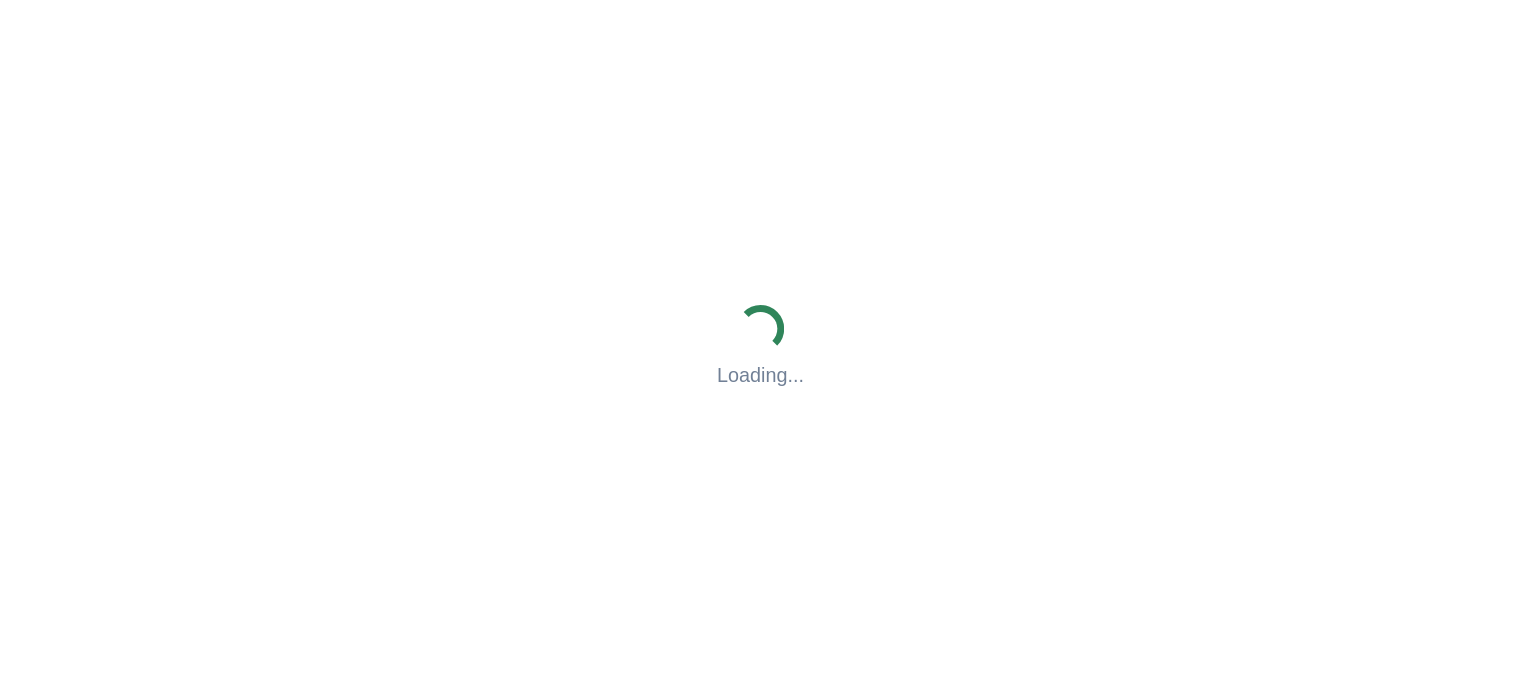 scroll, scrollTop: 0, scrollLeft: 0, axis: both 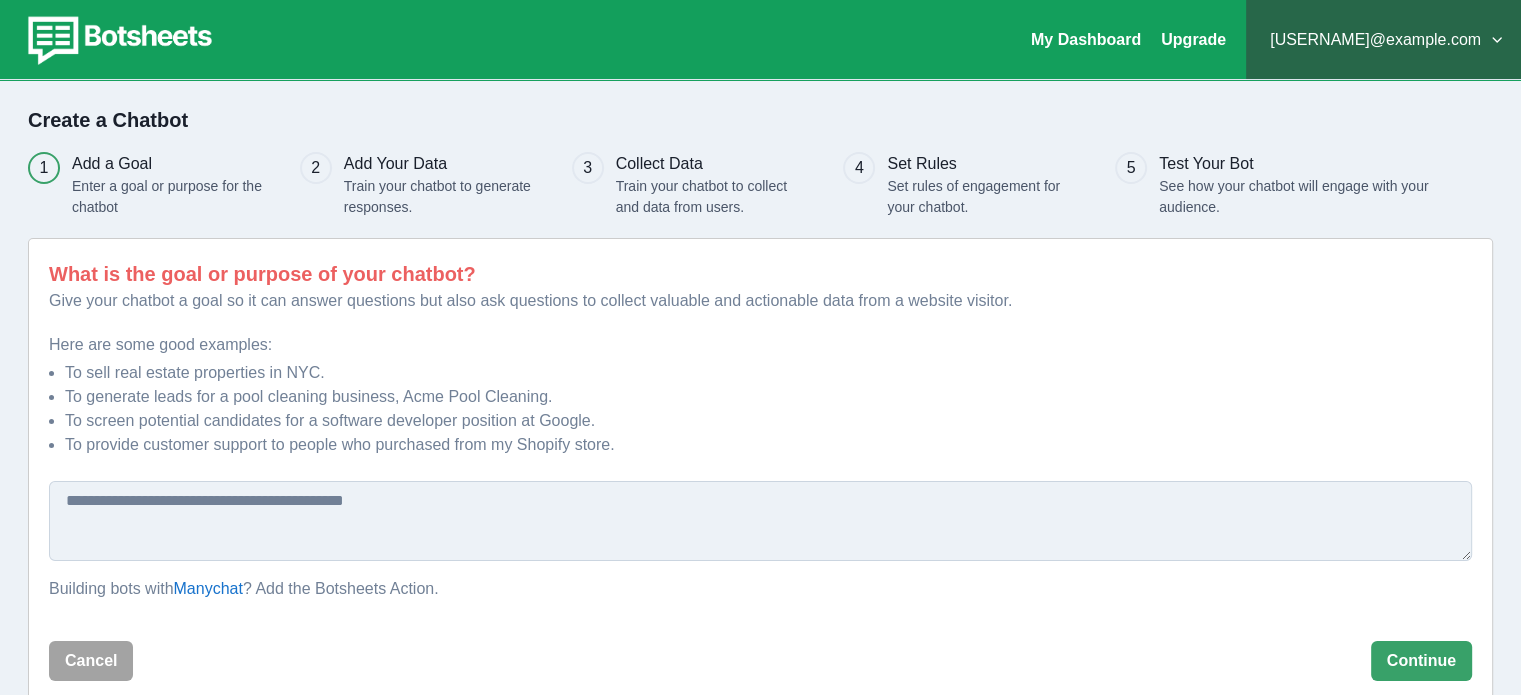 click at bounding box center (760, 521) 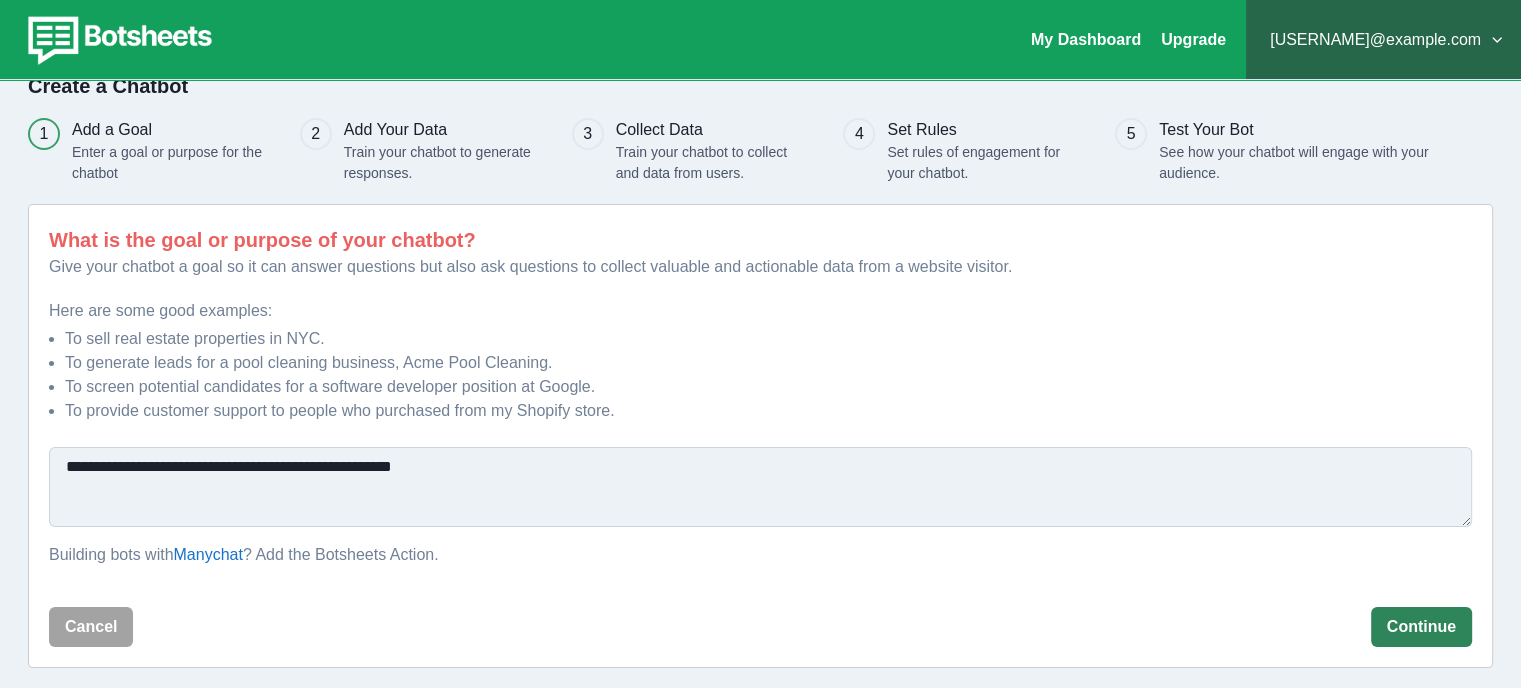 type on "**********" 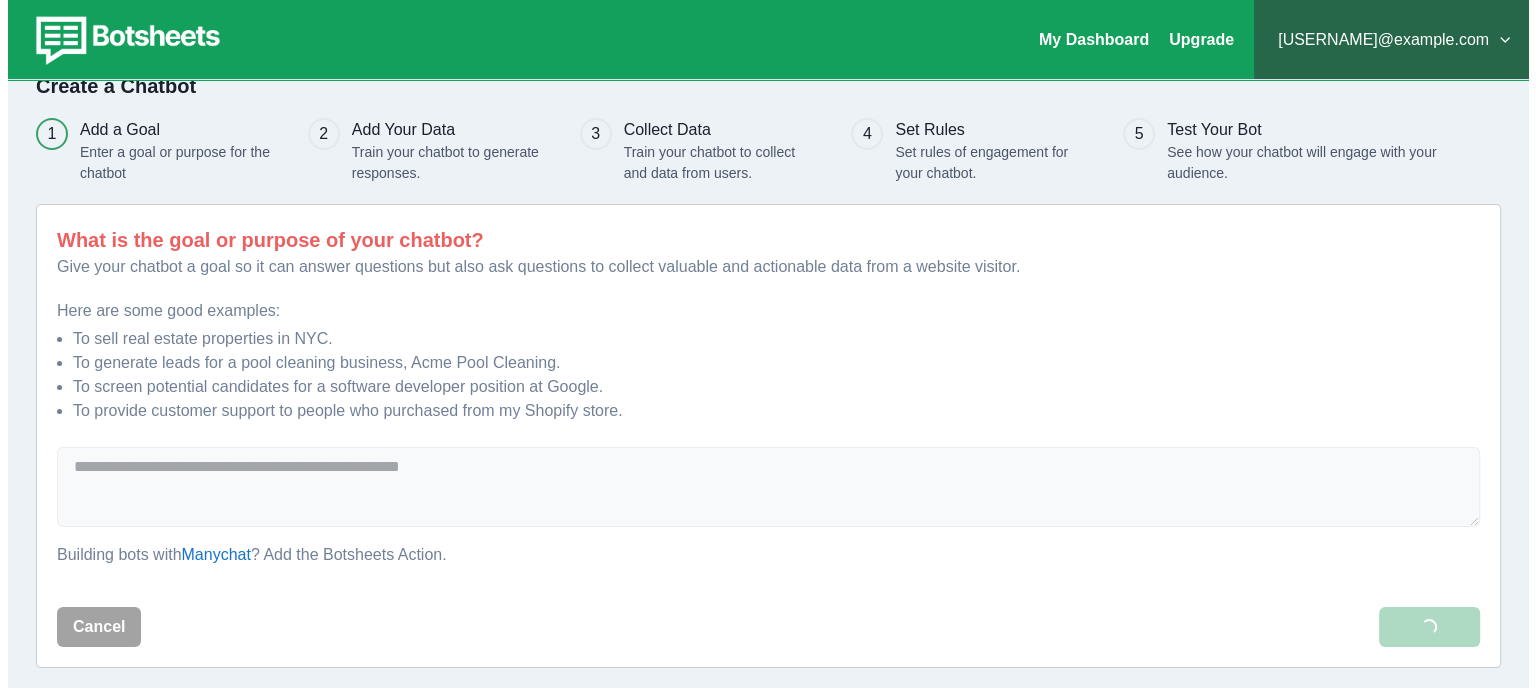 scroll, scrollTop: 0, scrollLeft: 0, axis: both 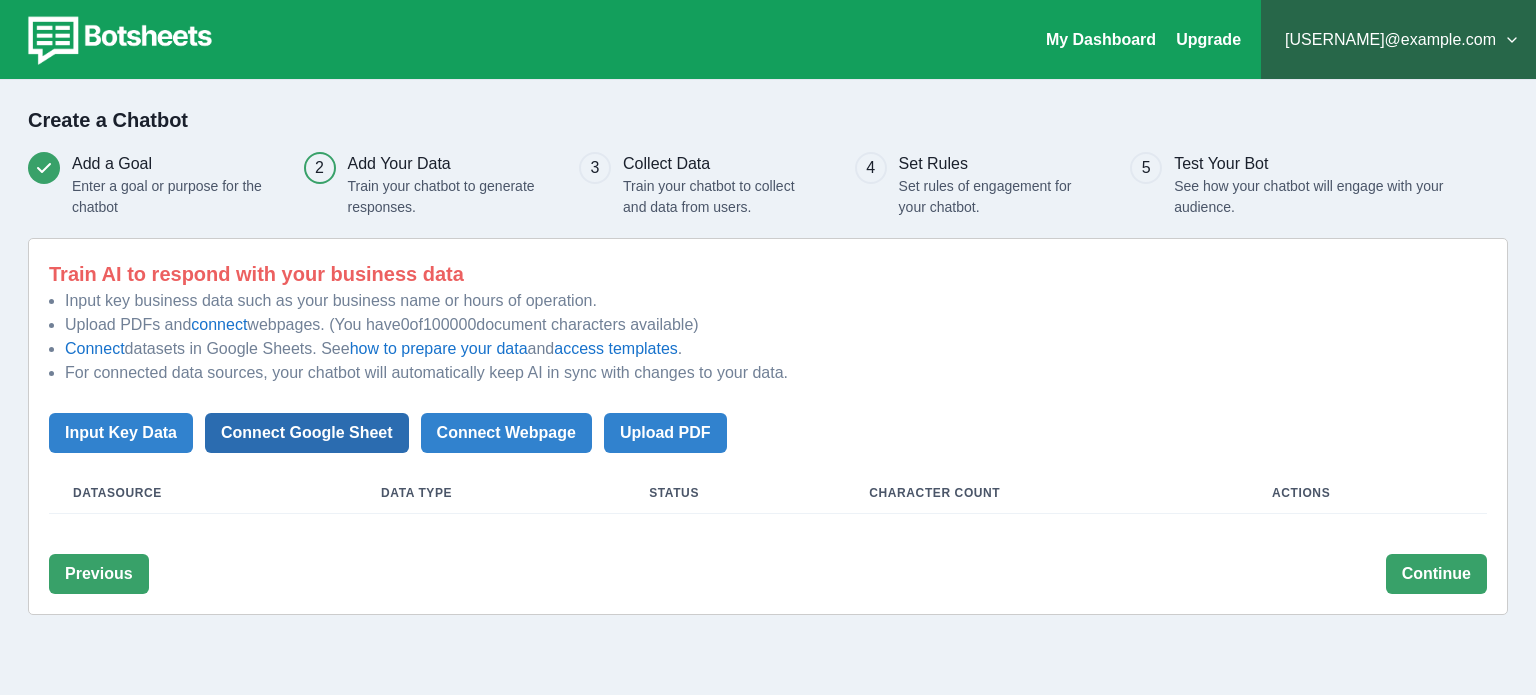 click on "Connect Google Sheet" at bounding box center [307, 433] 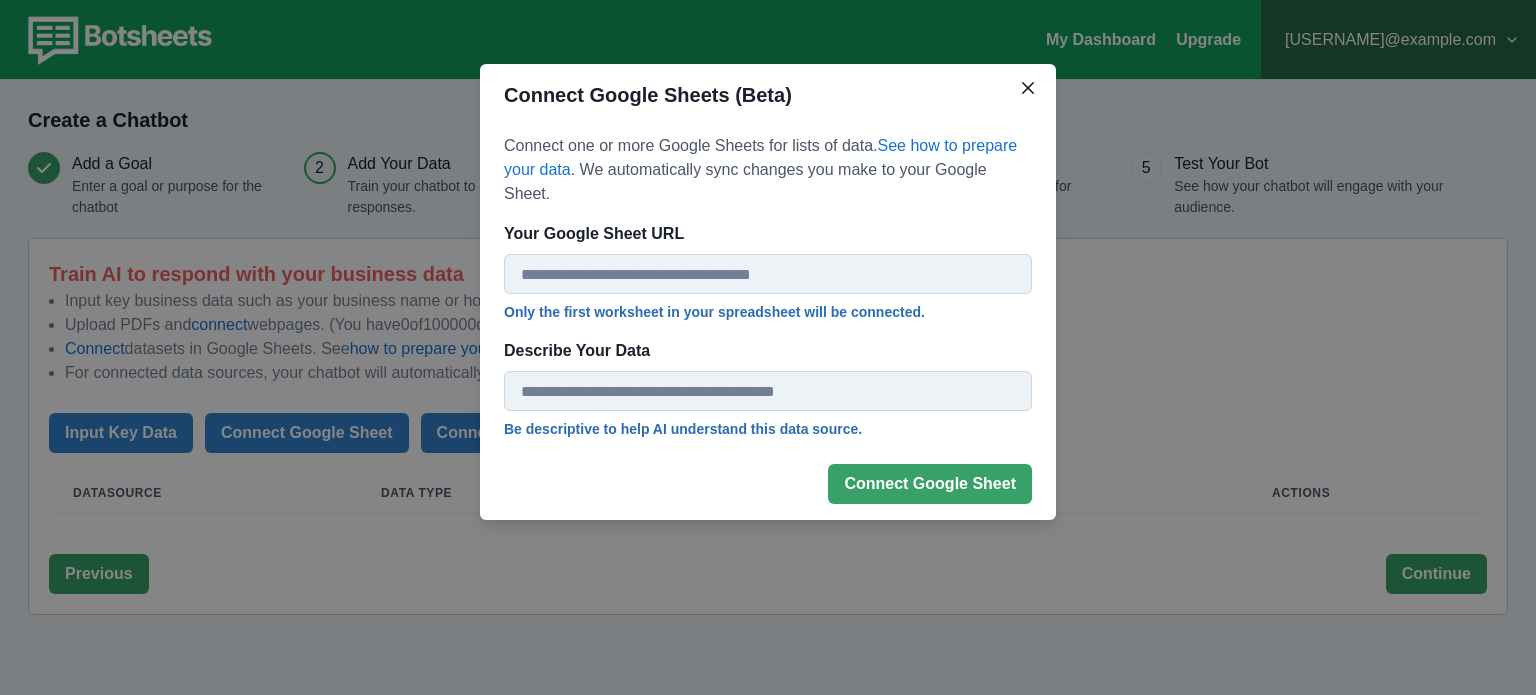 click on "Your Google Sheet URL" at bounding box center [768, 274] 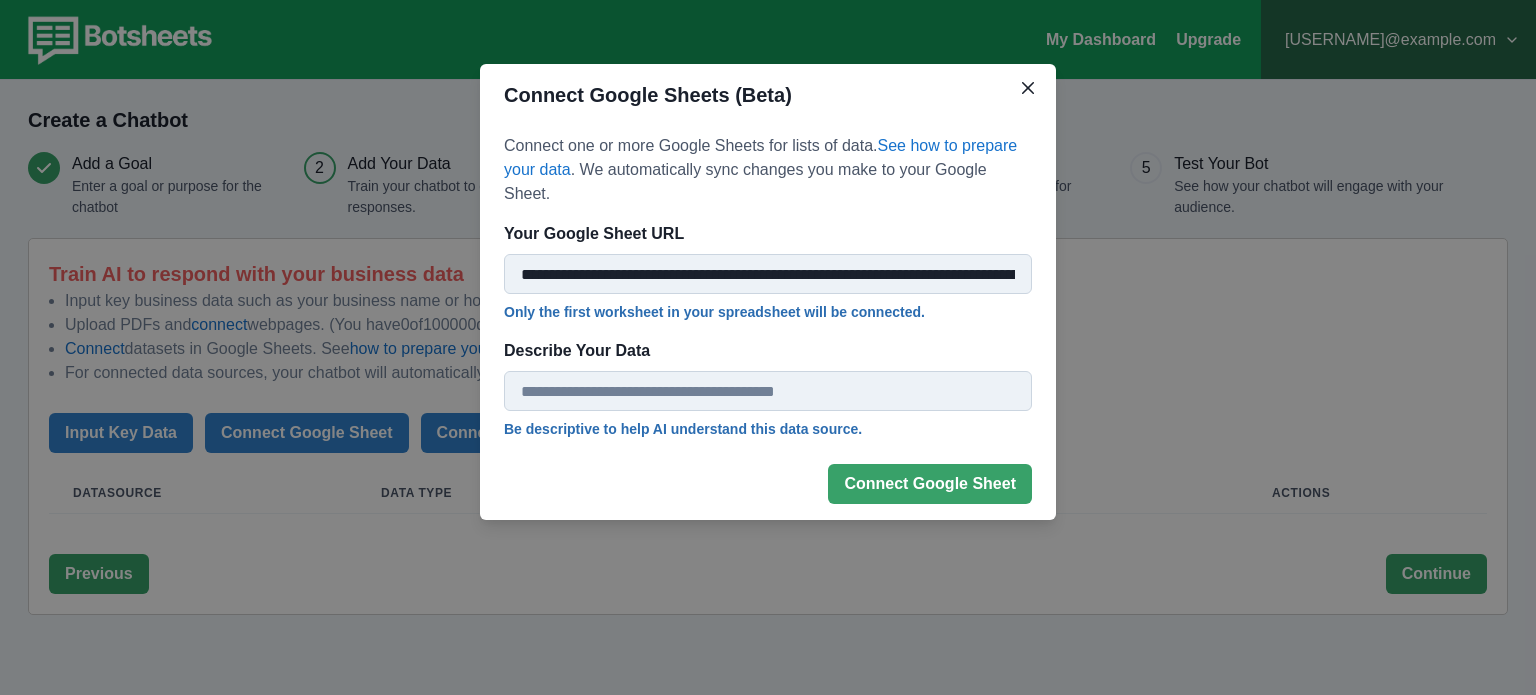 scroll, scrollTop: 0, scrollLeft: 476, axis: horizontal 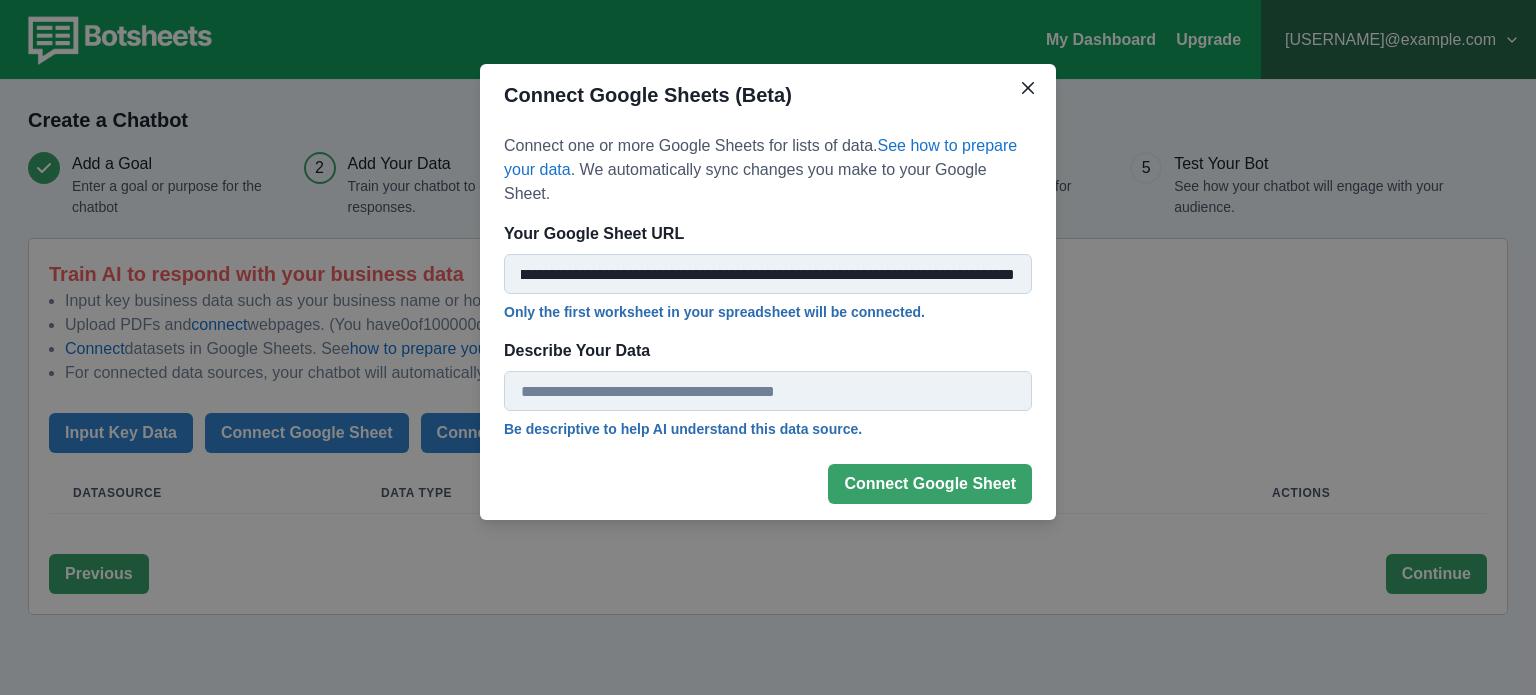 type on "**********" 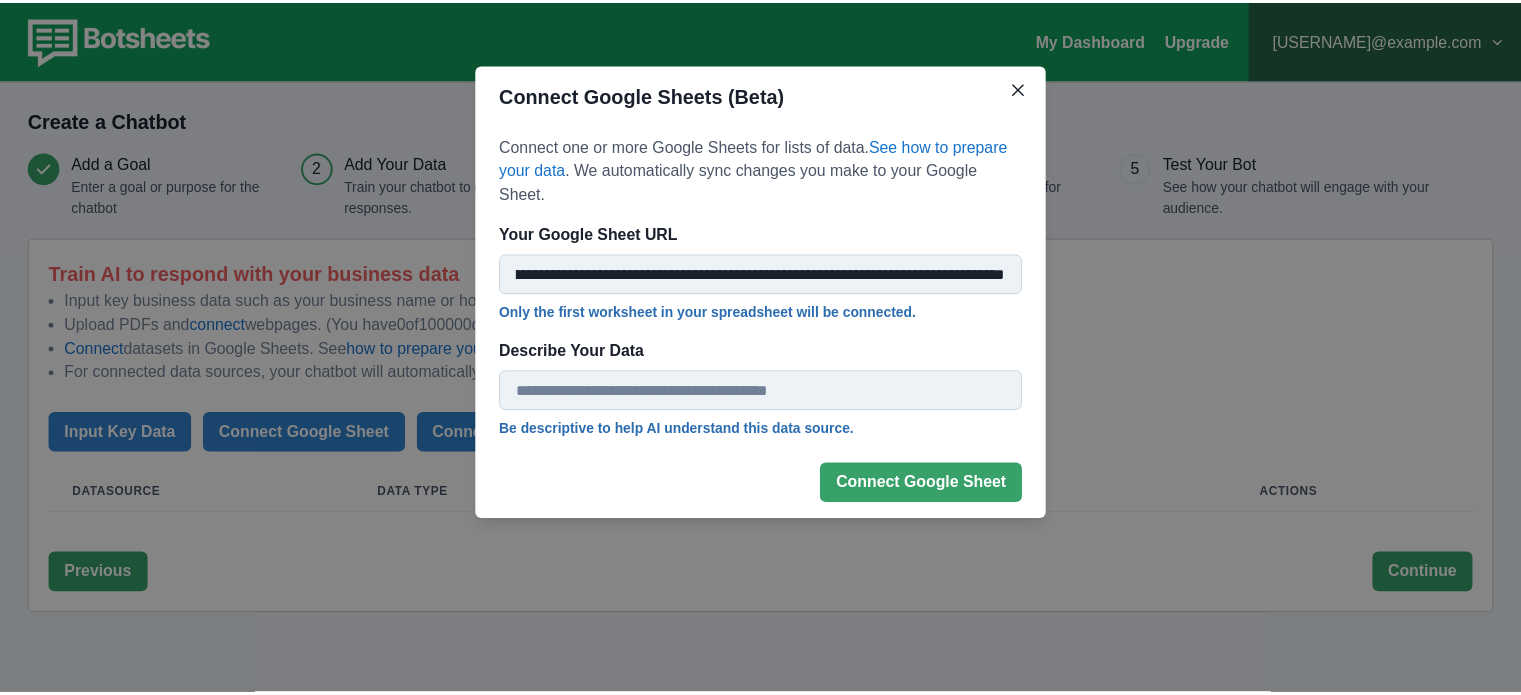 scroll, scrollTop: 0, scrollLeft: 0, axis: both 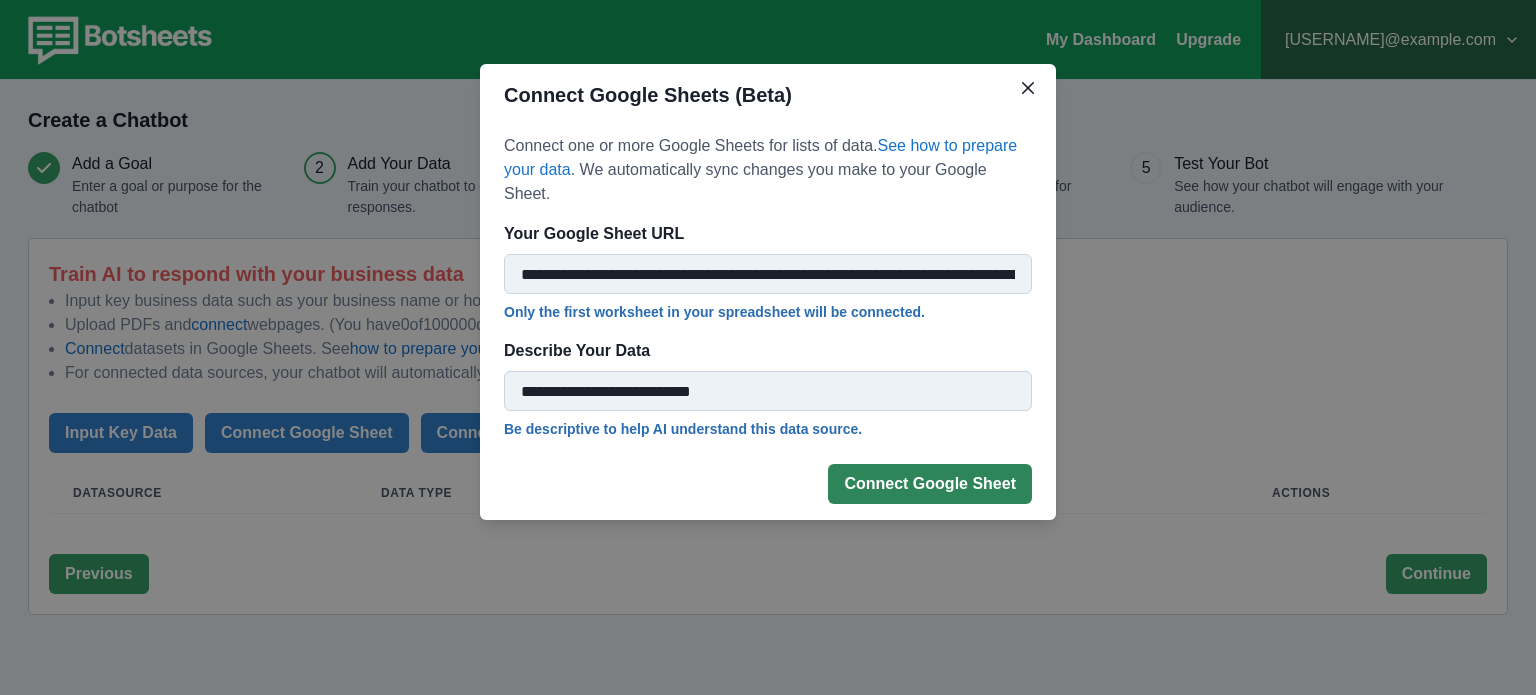 type on "**********" 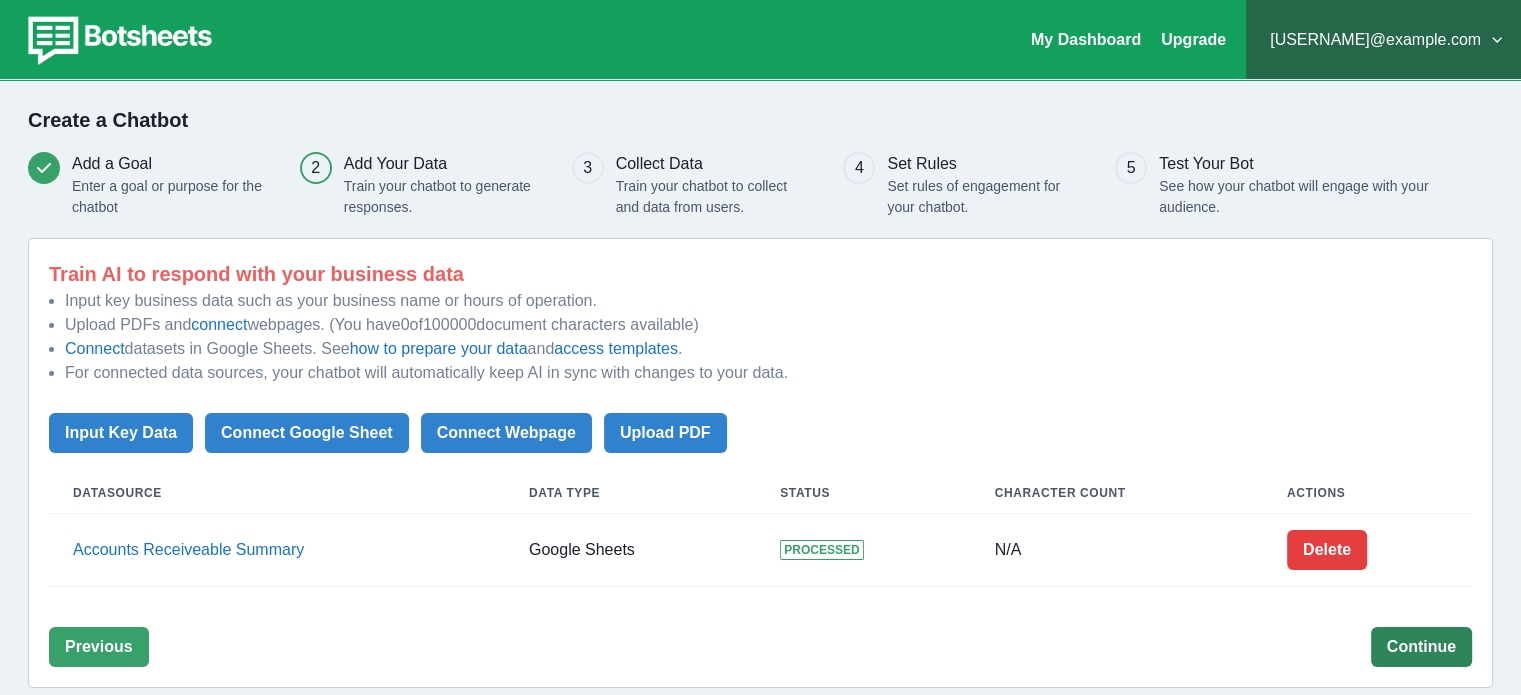 click on "Continue" at bounding box center (1421, 647) 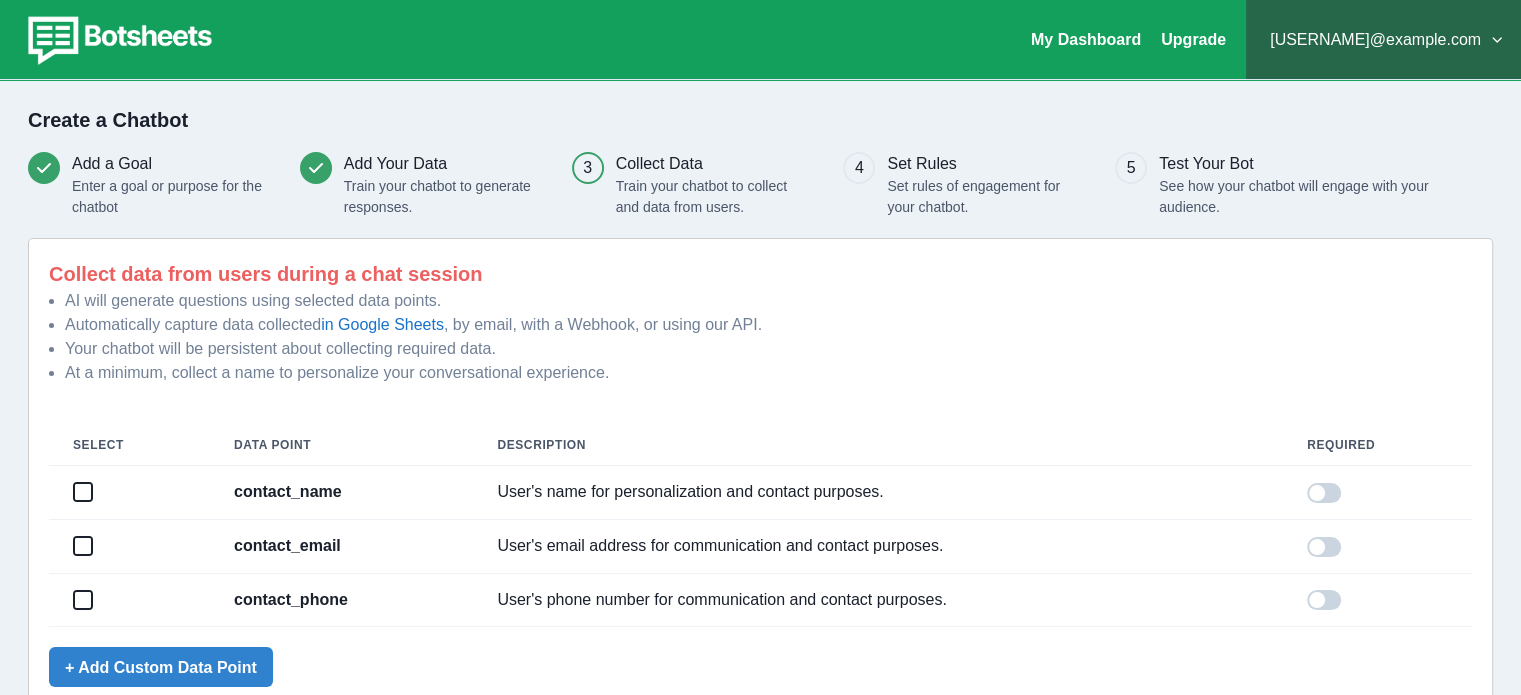 click at bounding box center [83, 492] 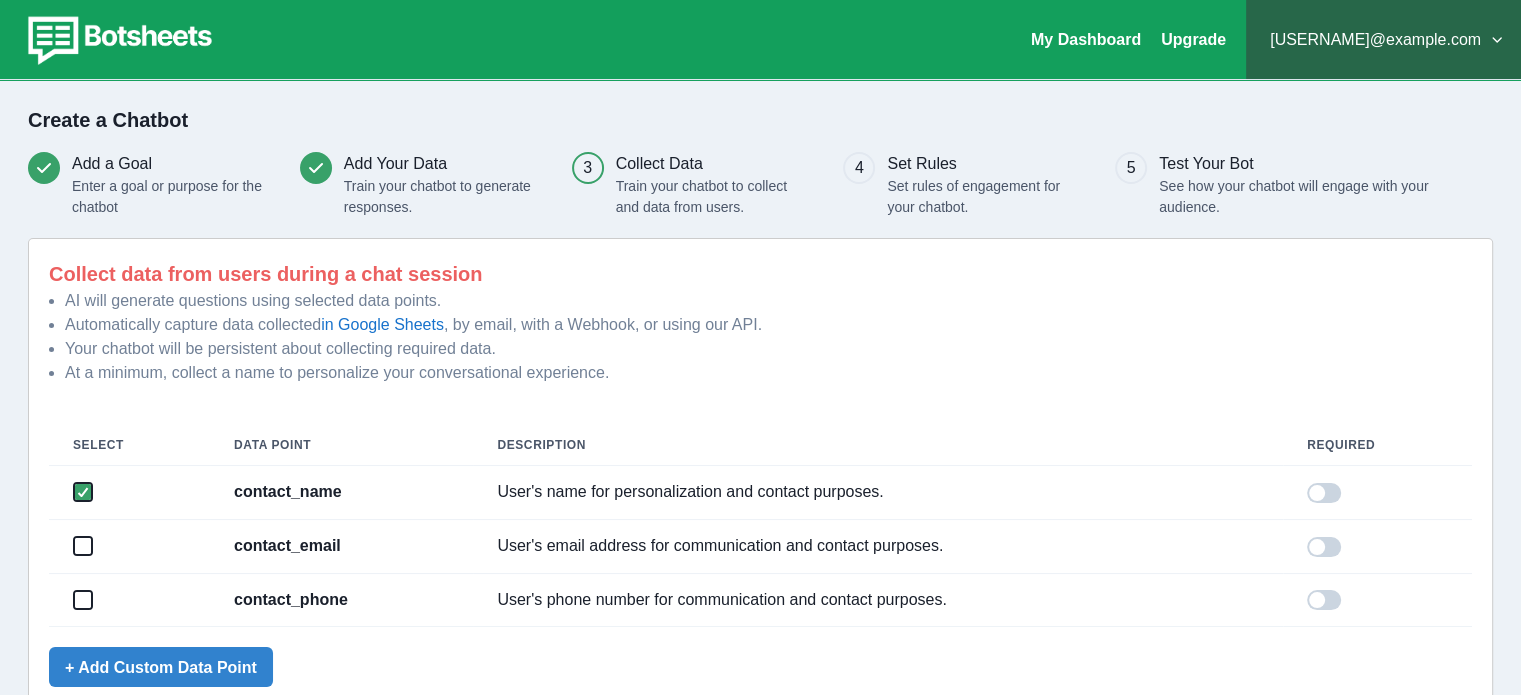 click at bounding box center (83, 492) 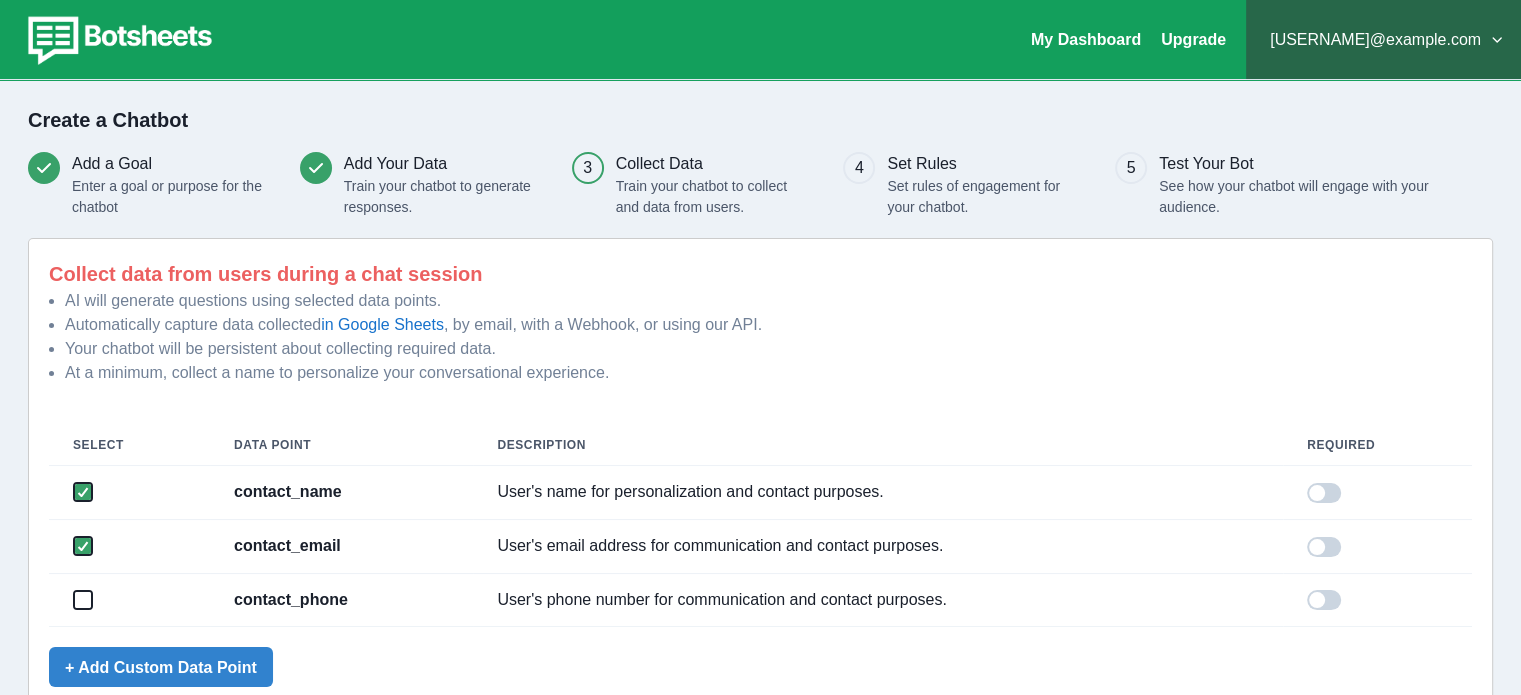 click at bounding box center [1317, 493] 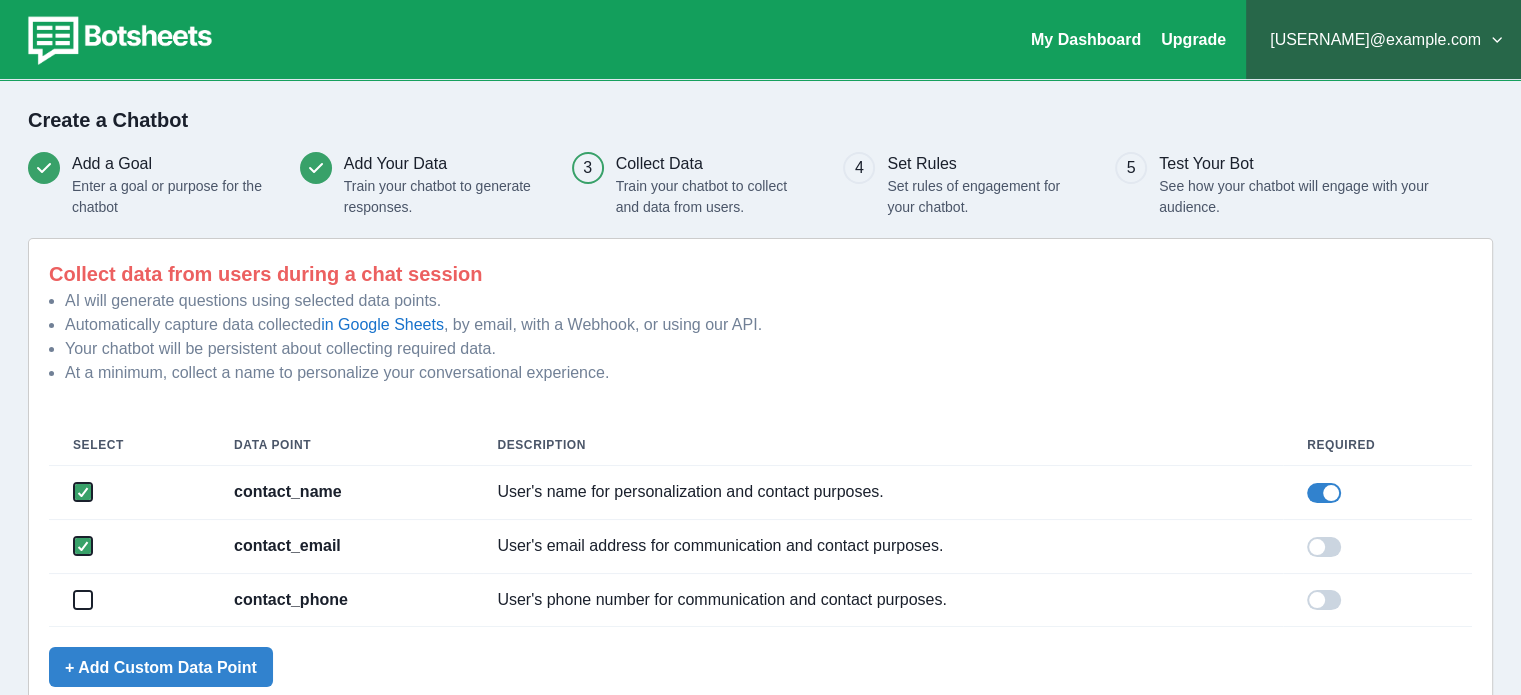 click at bounding box center (1324, 493) 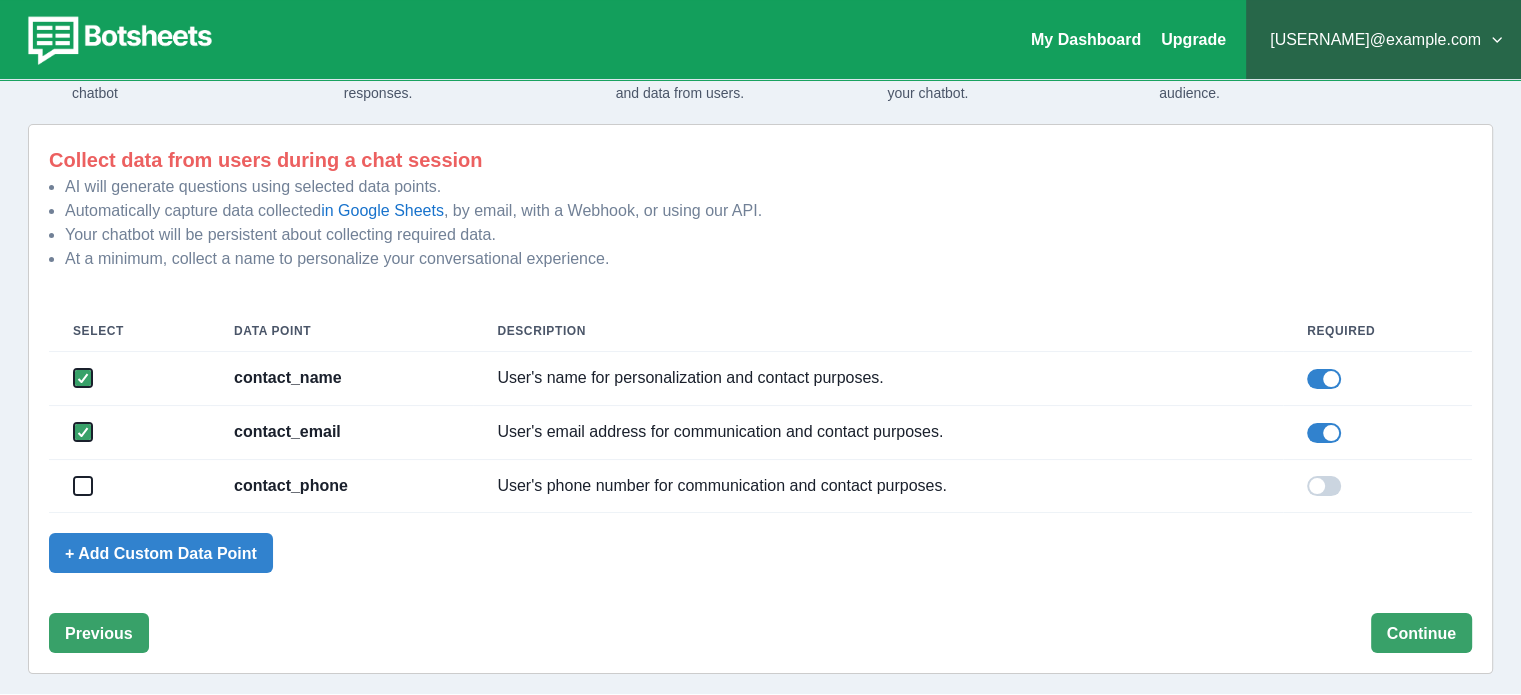 scroll, scrollTop: 126, scrollLeft: 0, axis: vertical 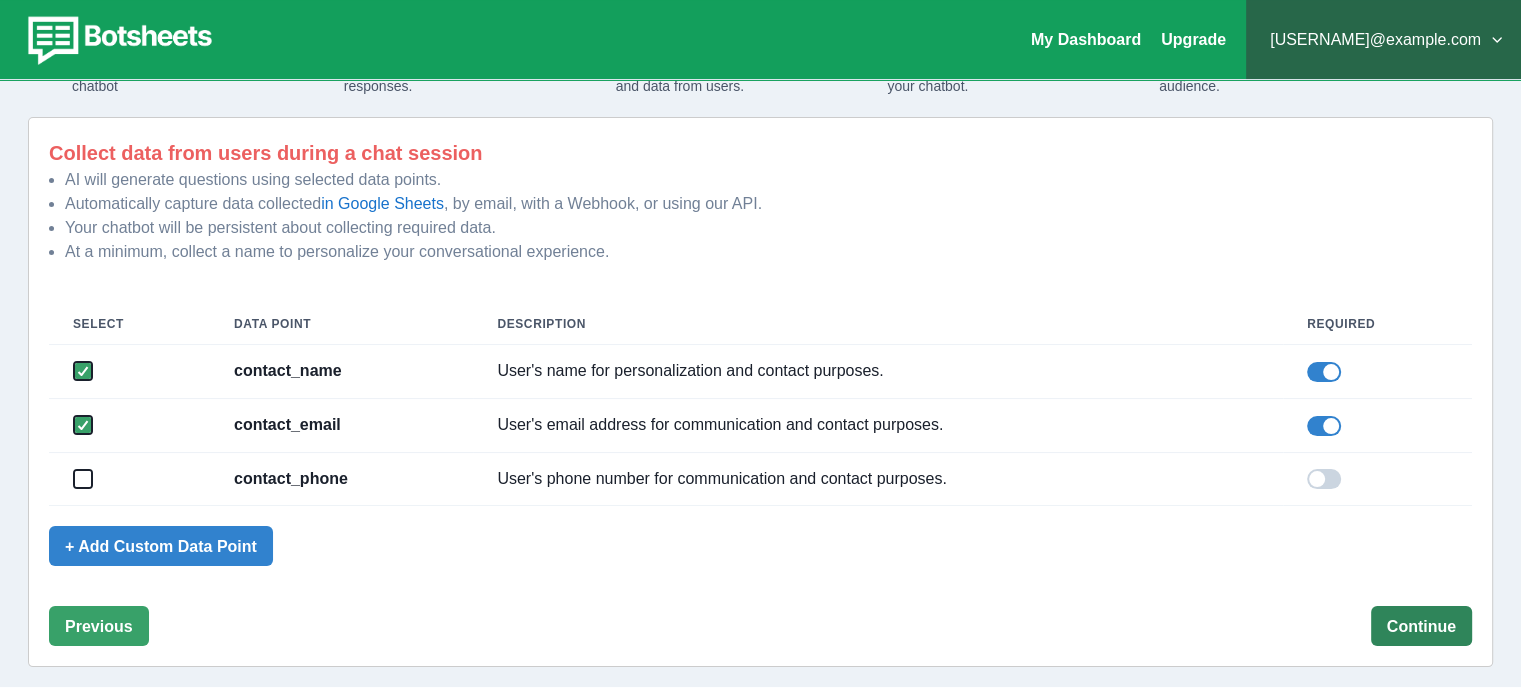 click on "Continue" at bounding box center [1421, 626] 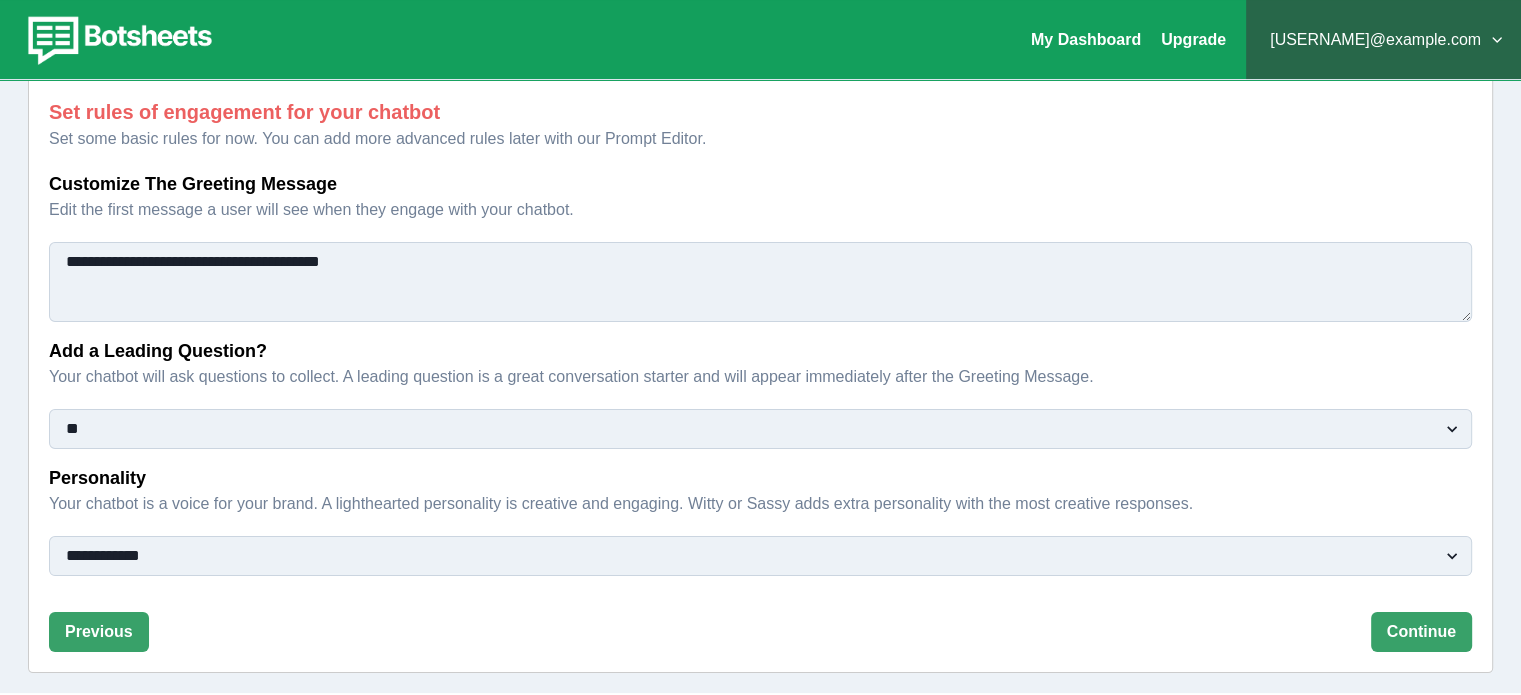 scroll, scrollTop: 167, scrollLeft: 0, axis: vertical 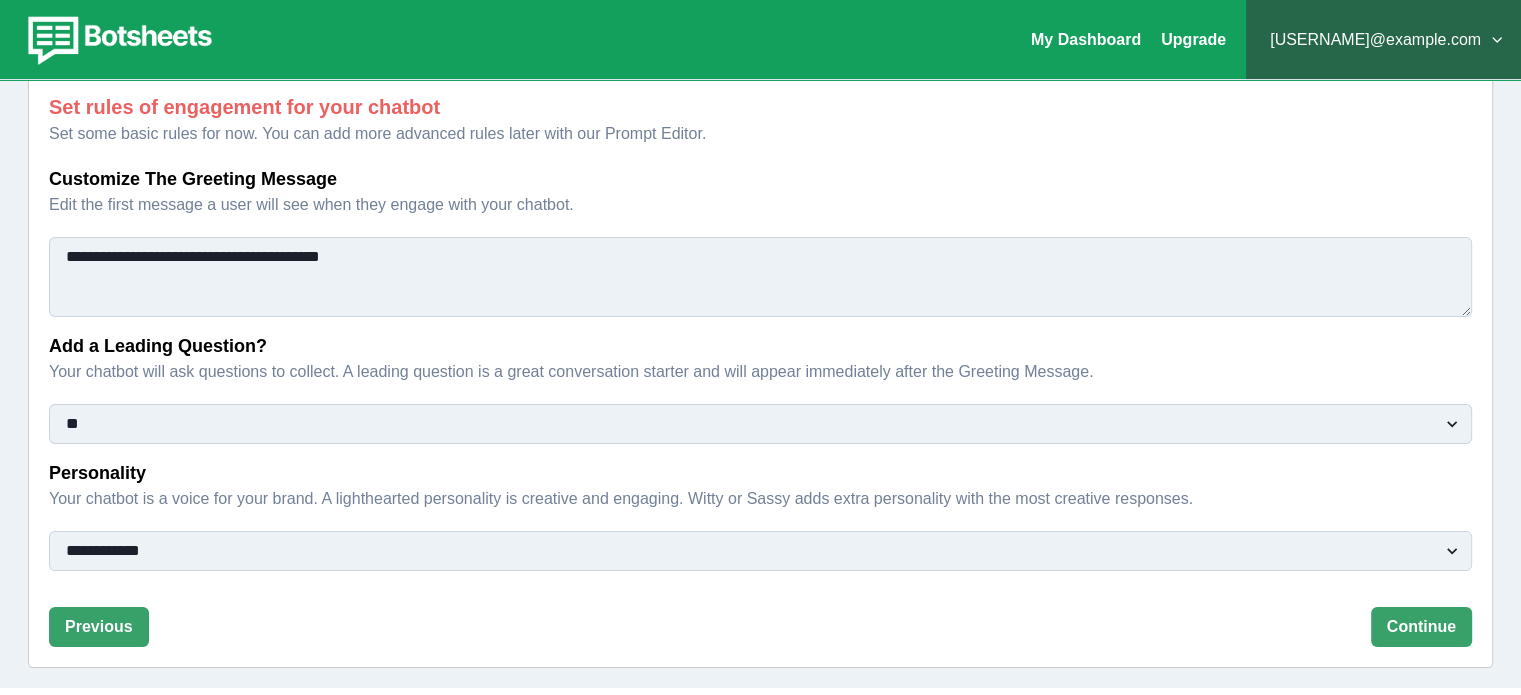 click on "** ***" at bounding box center [760, 424] 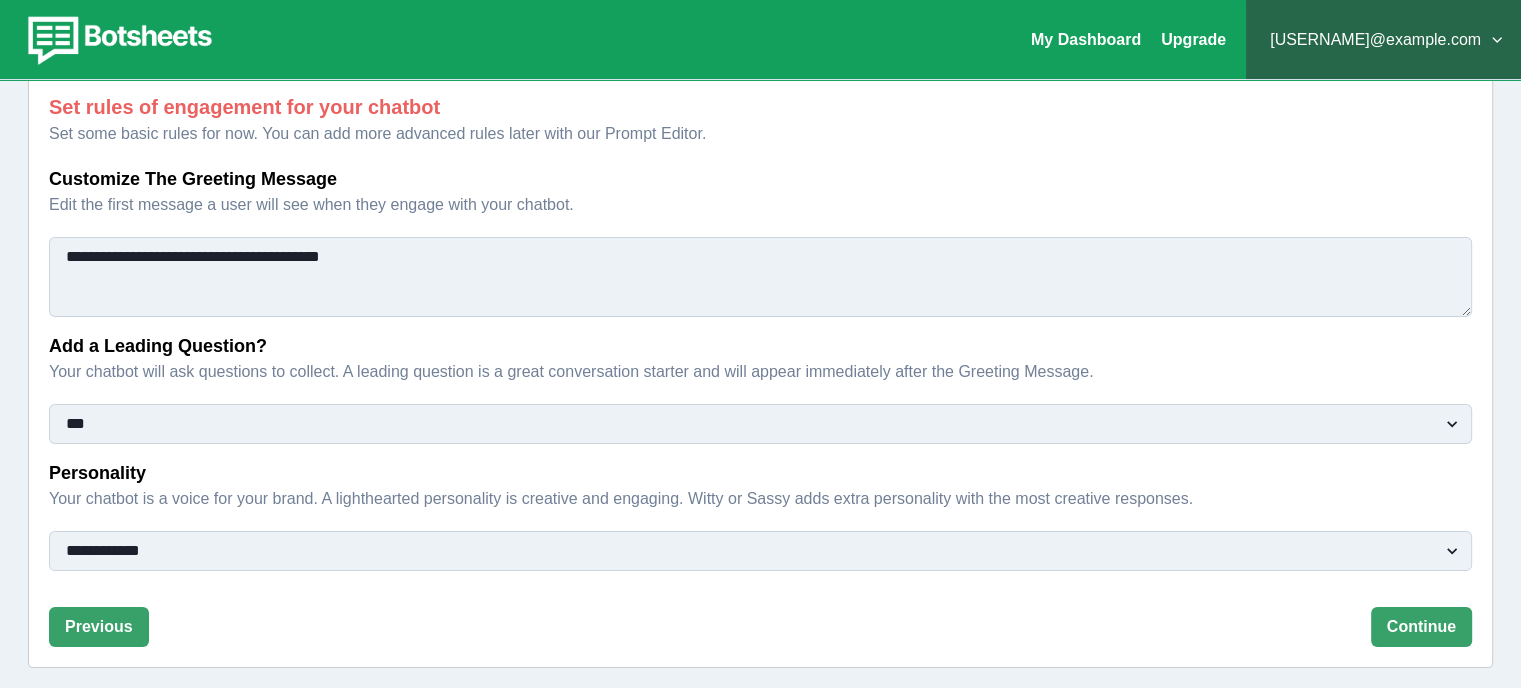 click on "** ***" at bounding box center (760, 424) 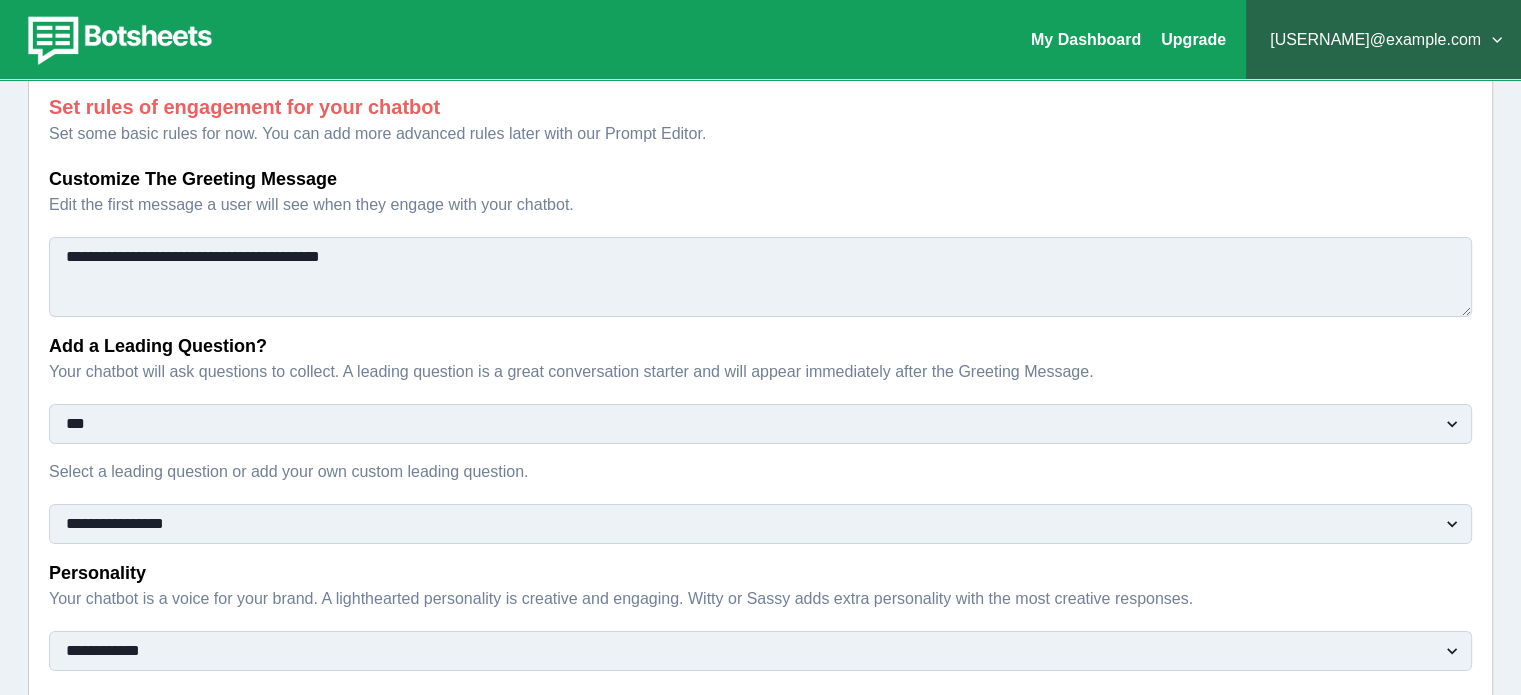 click on "**********" at bounding box center (760, 524) 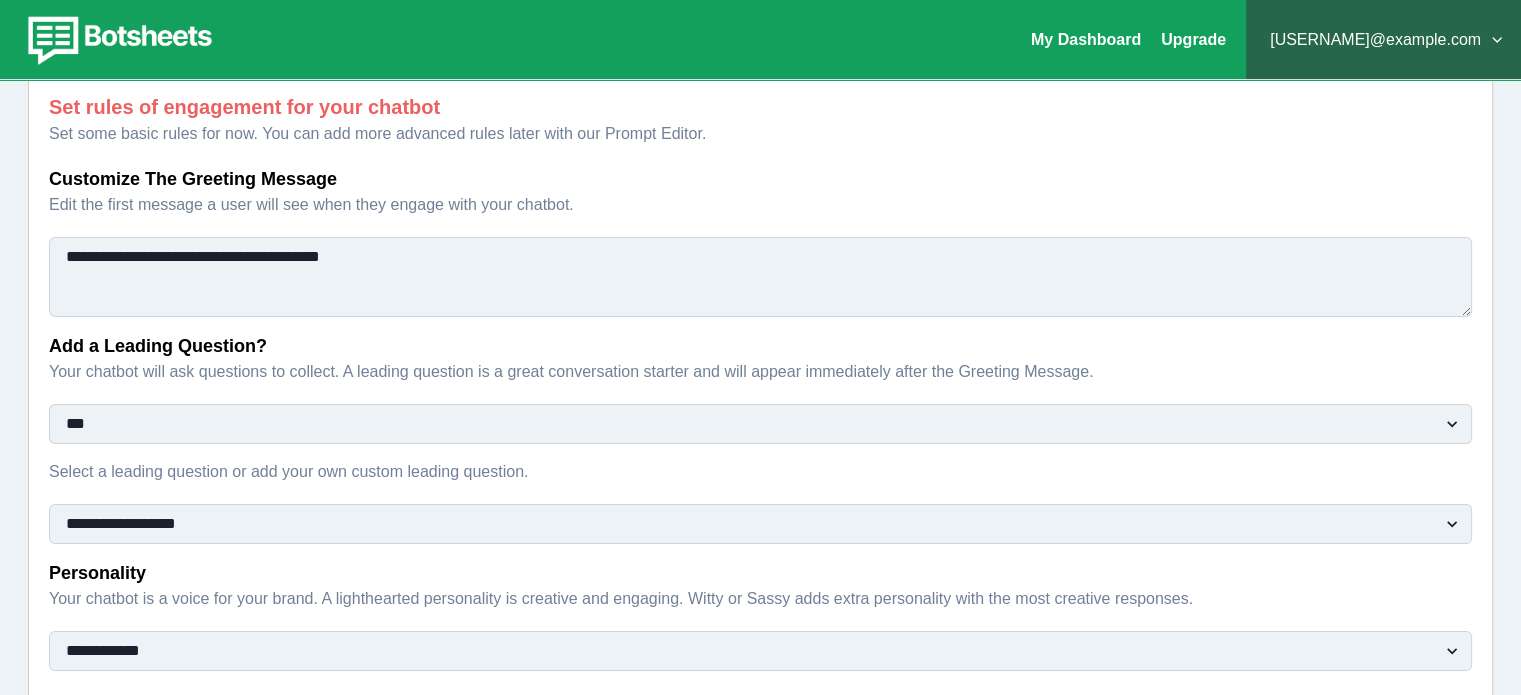 click on "**********" at bounding box center (760, 524) 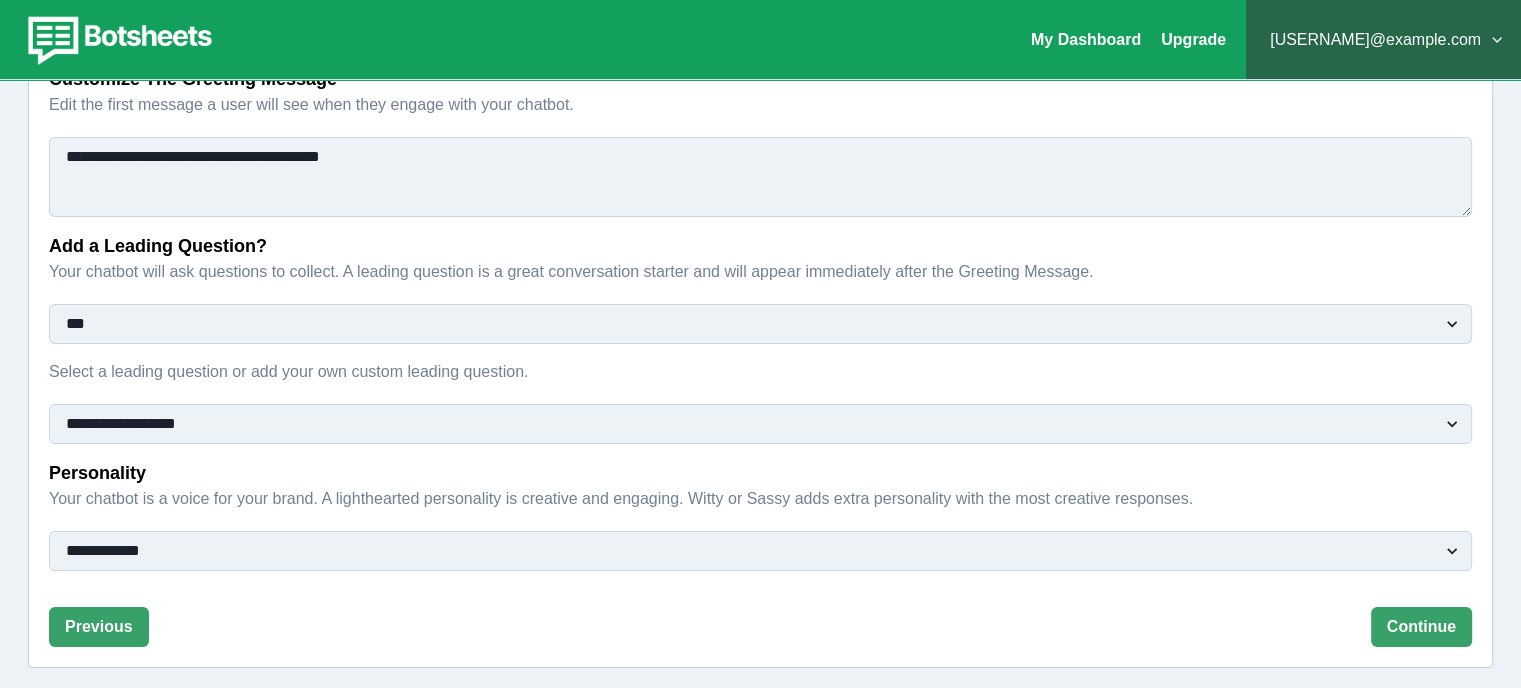 click on "**********" at bounding box center (760, 551) 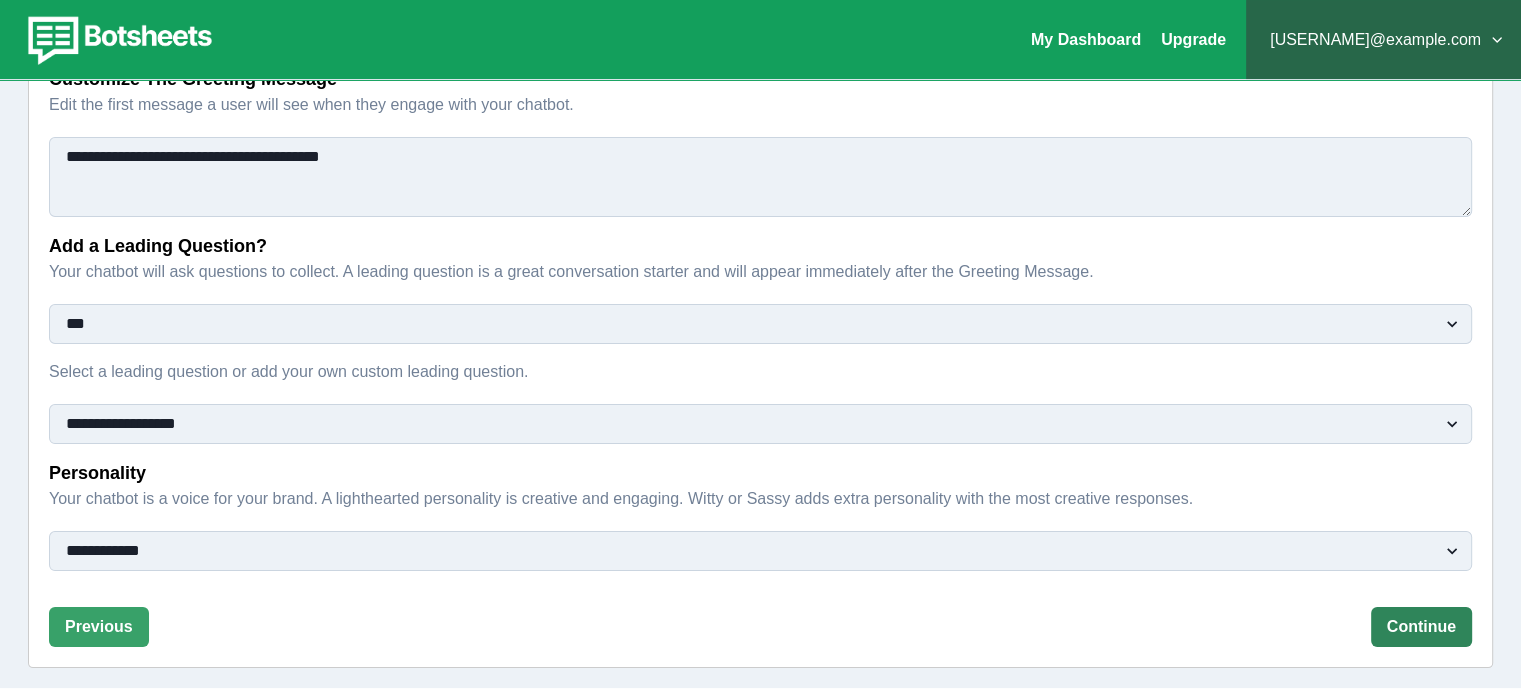 click on "Continue" at bounding box center [1421, 627] 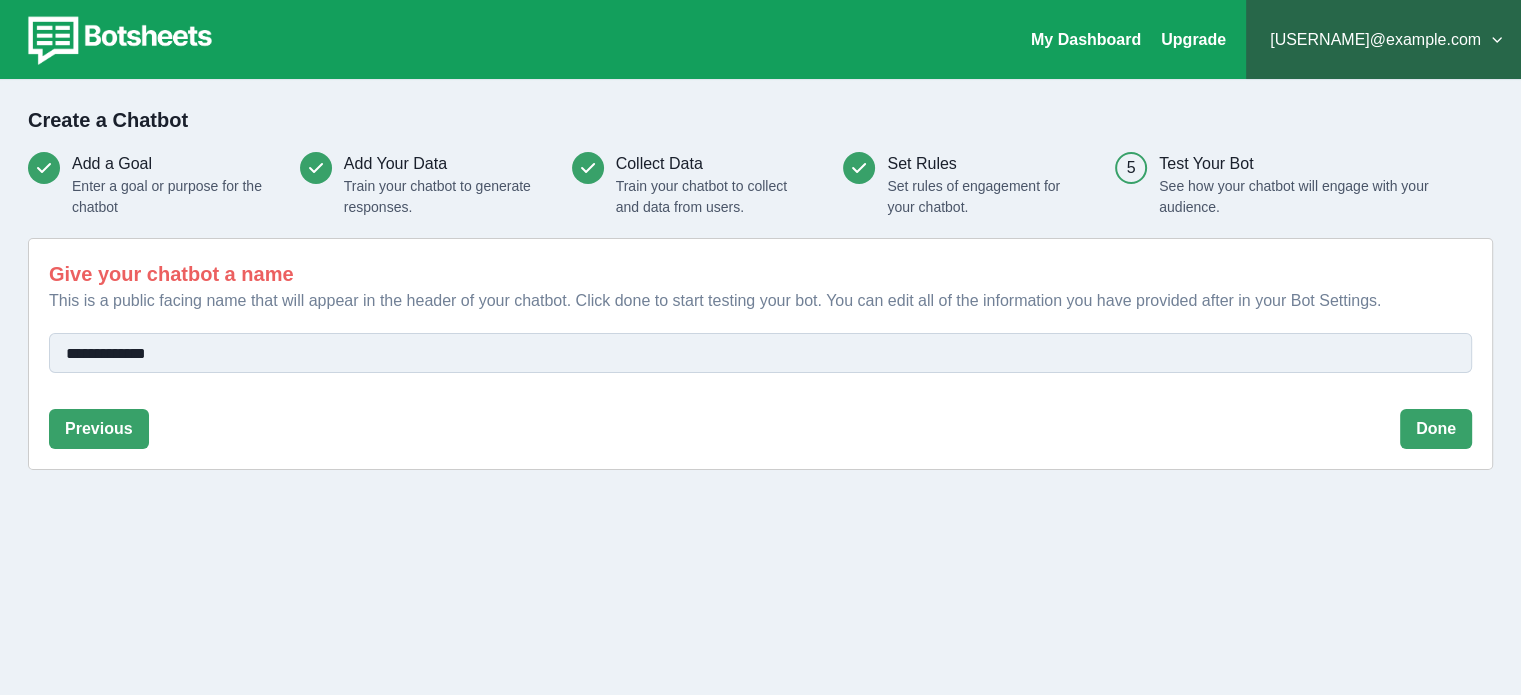 scroll, scrollTop: 0, scrollLeft: 0, axis: both 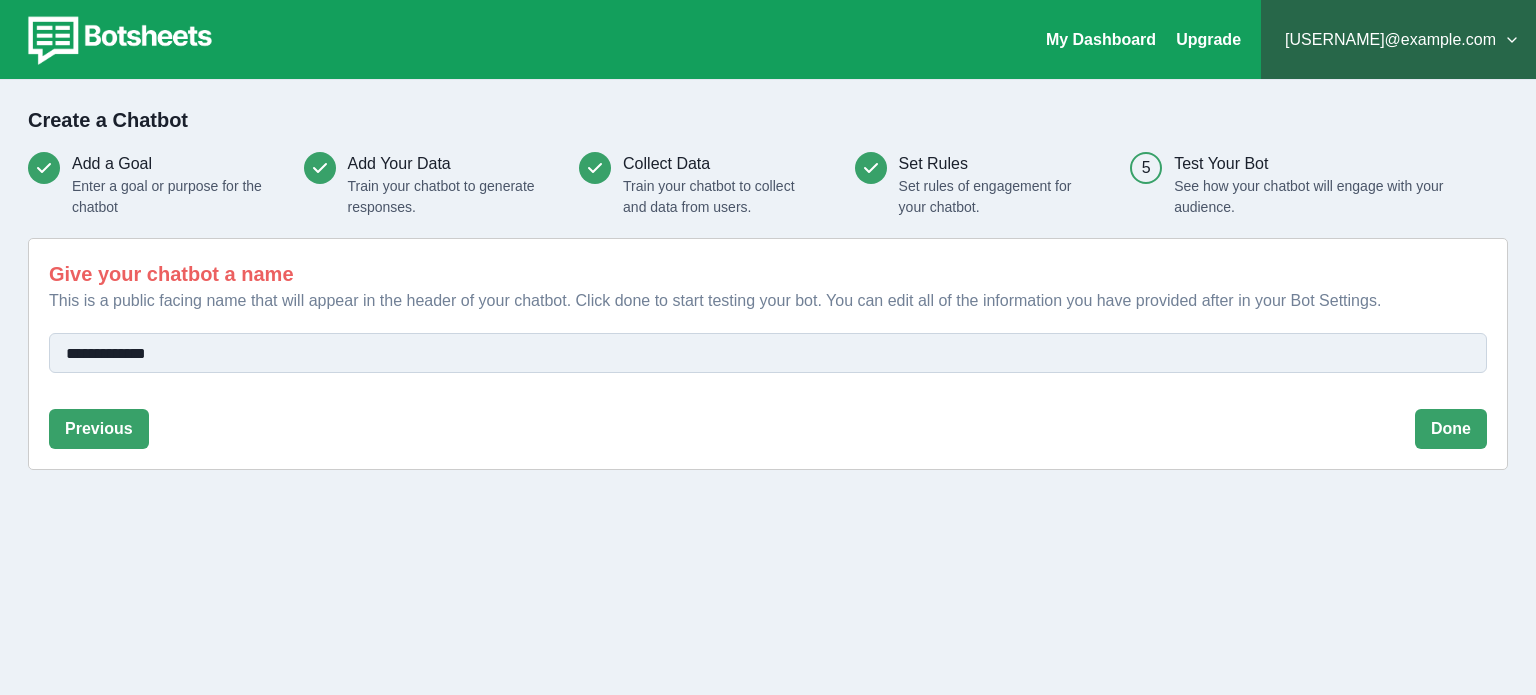click on "**********" at bounding box center [768, 353] 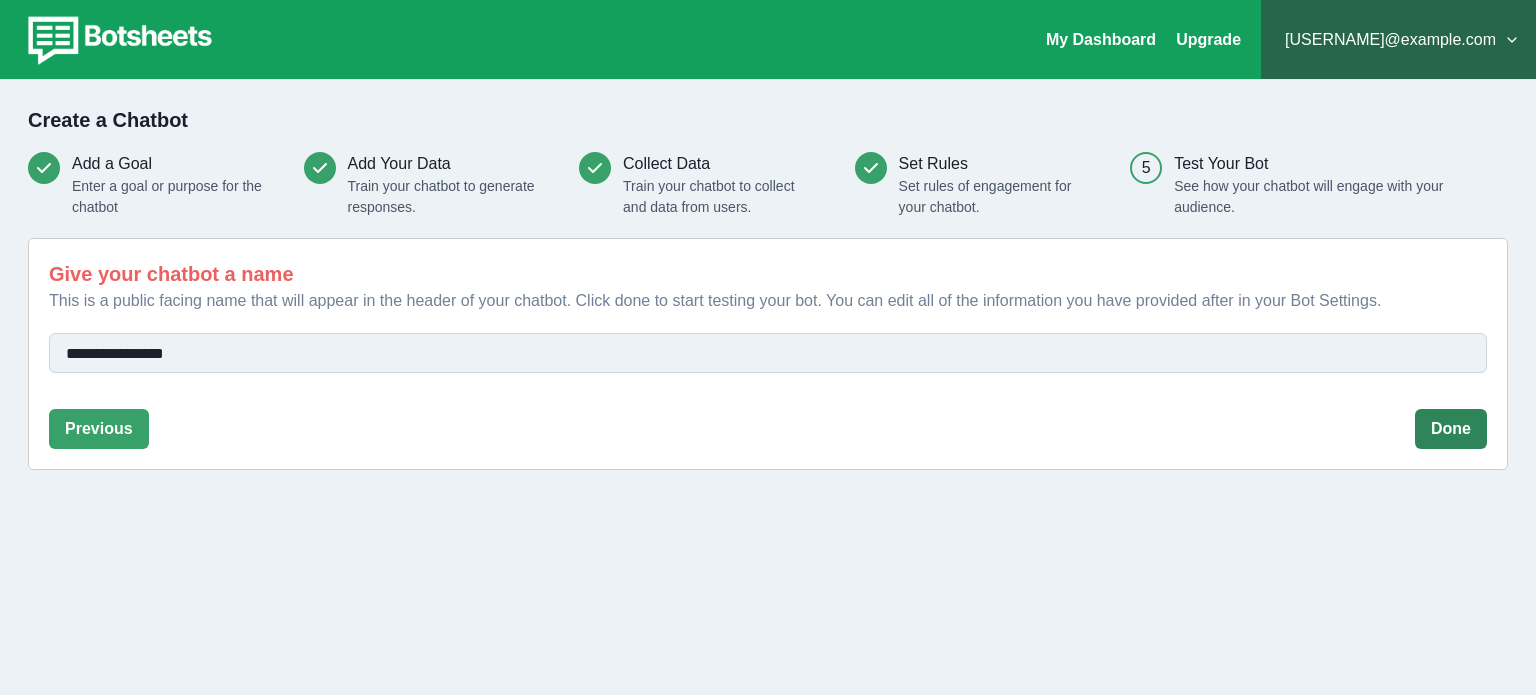 type on "**********" 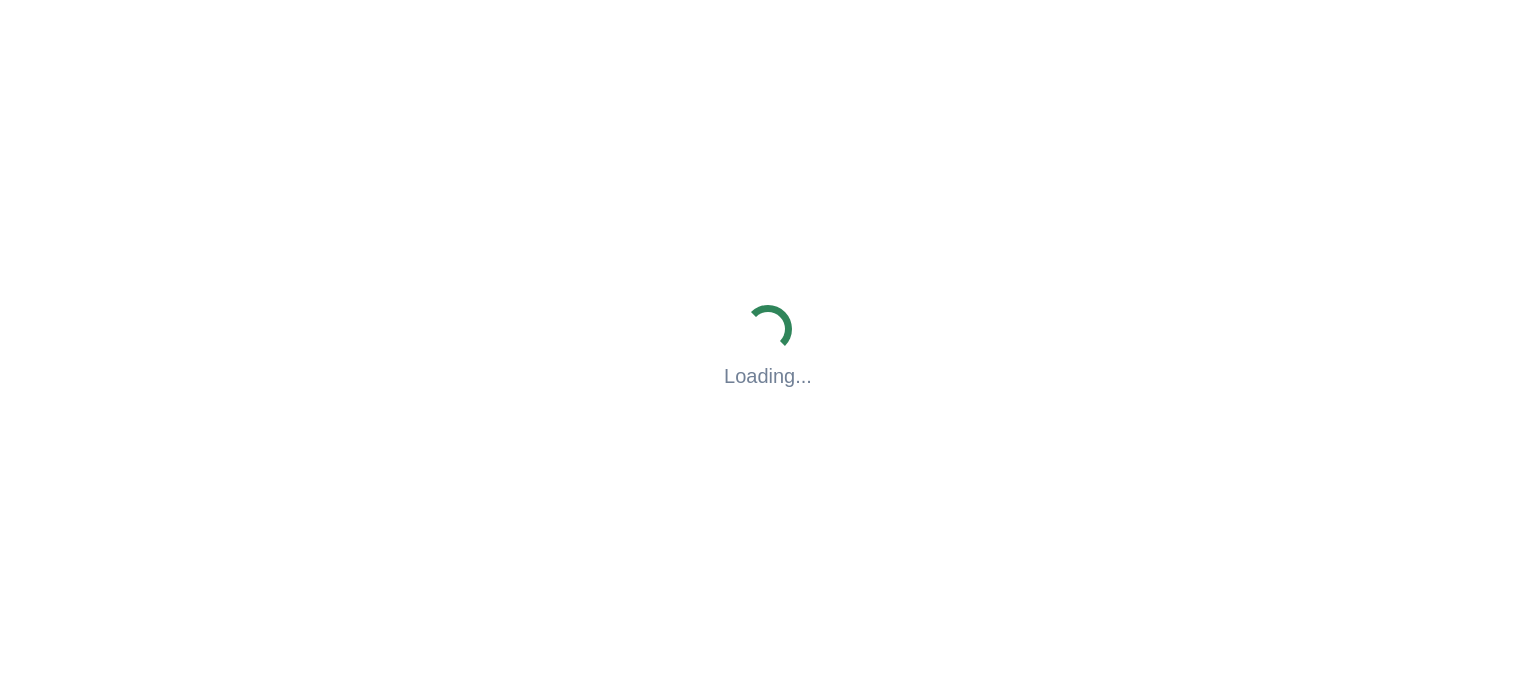 scroll, scrollTop: 0, scrollLeft: 0, axis: both 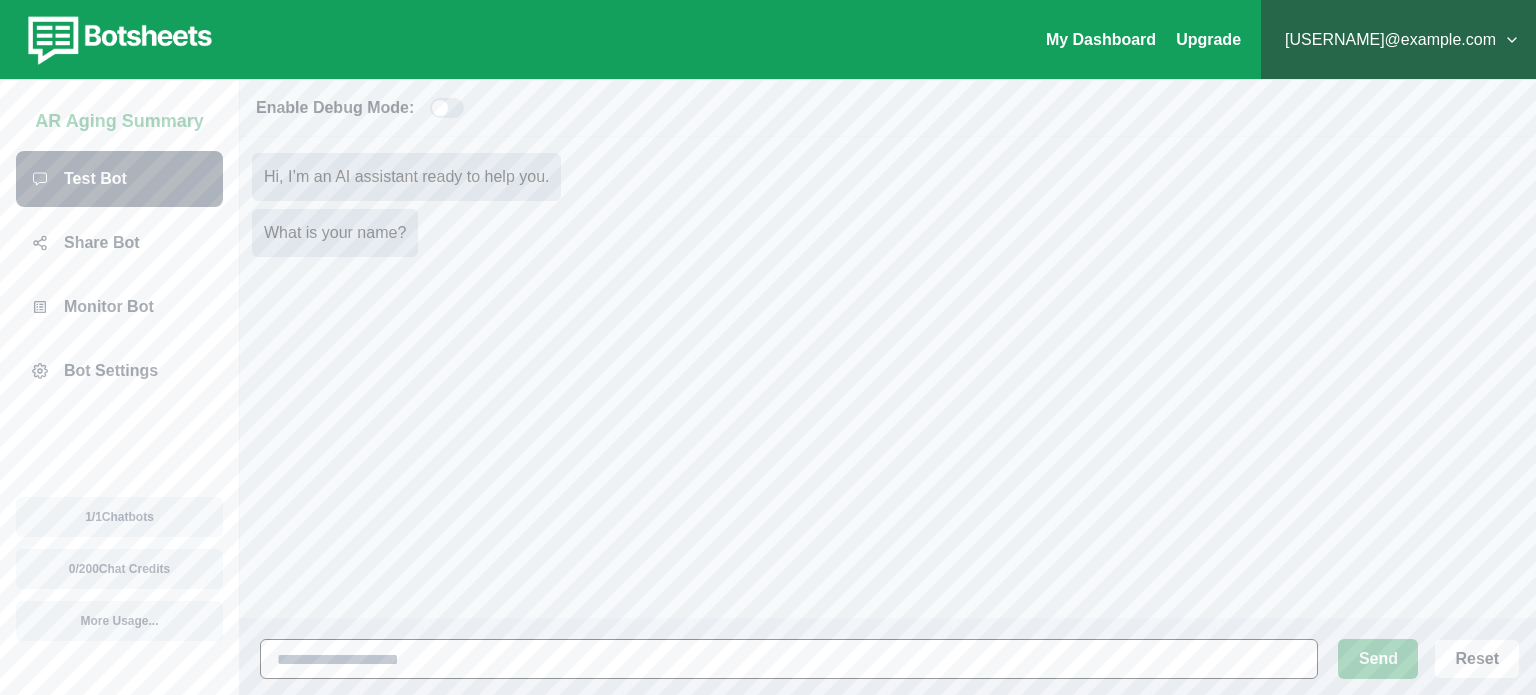 click at bounding box center (789, 659) 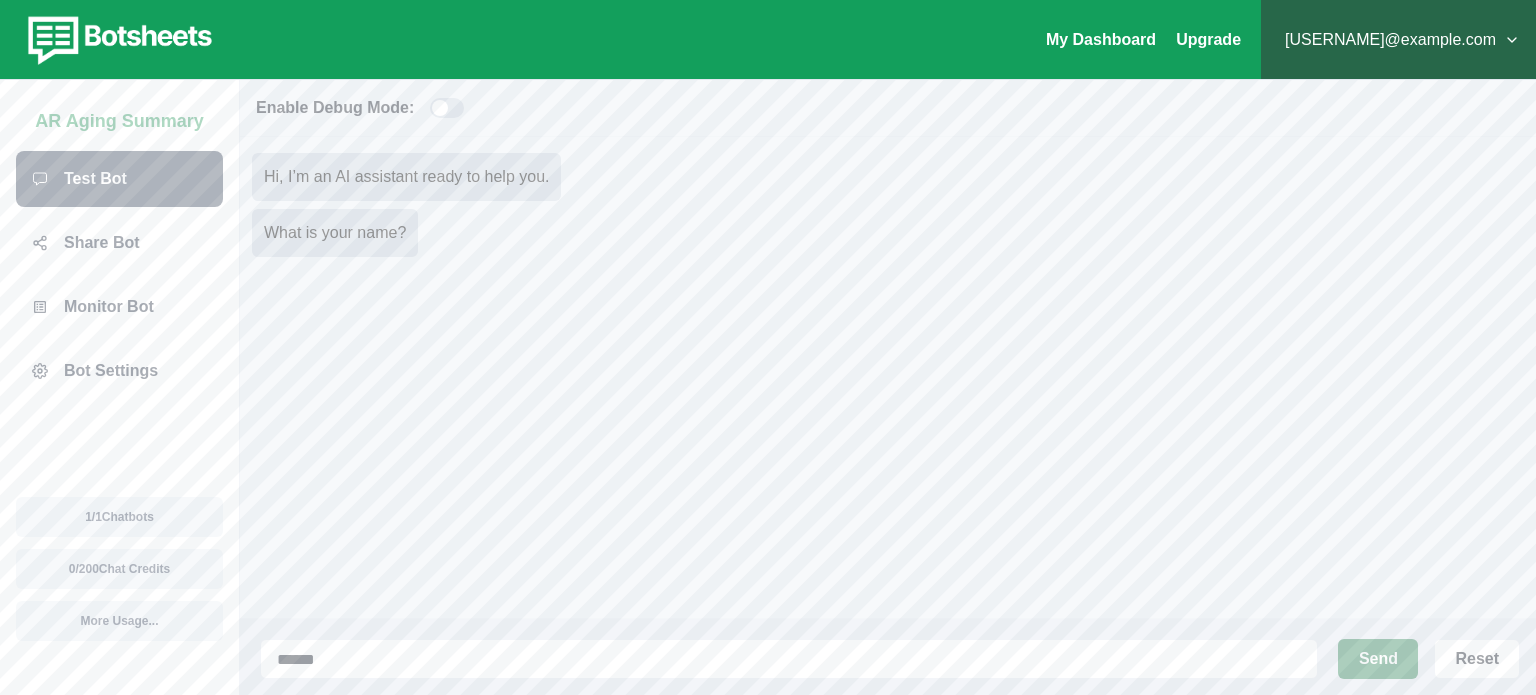 click on "Send" at bounding box center (1378, 659) 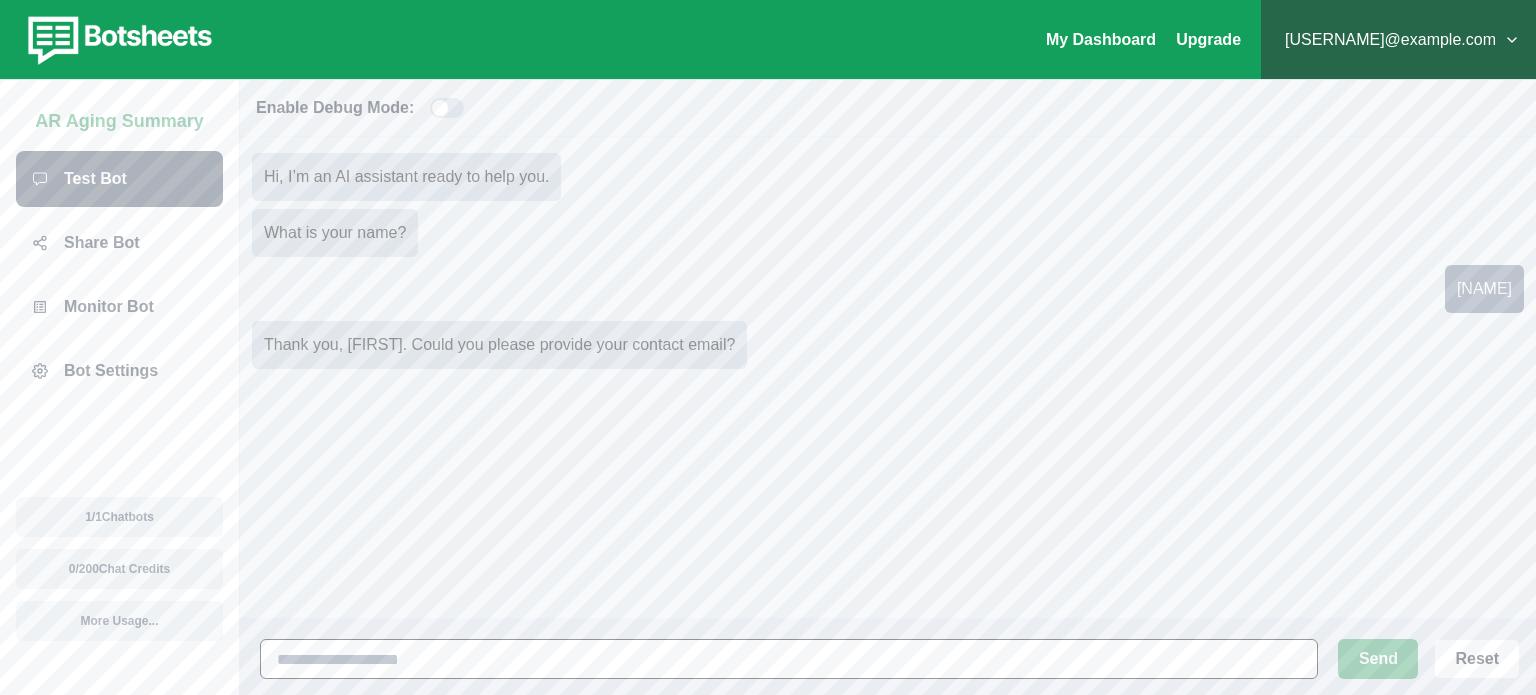 click at bounding box center [789, 659] 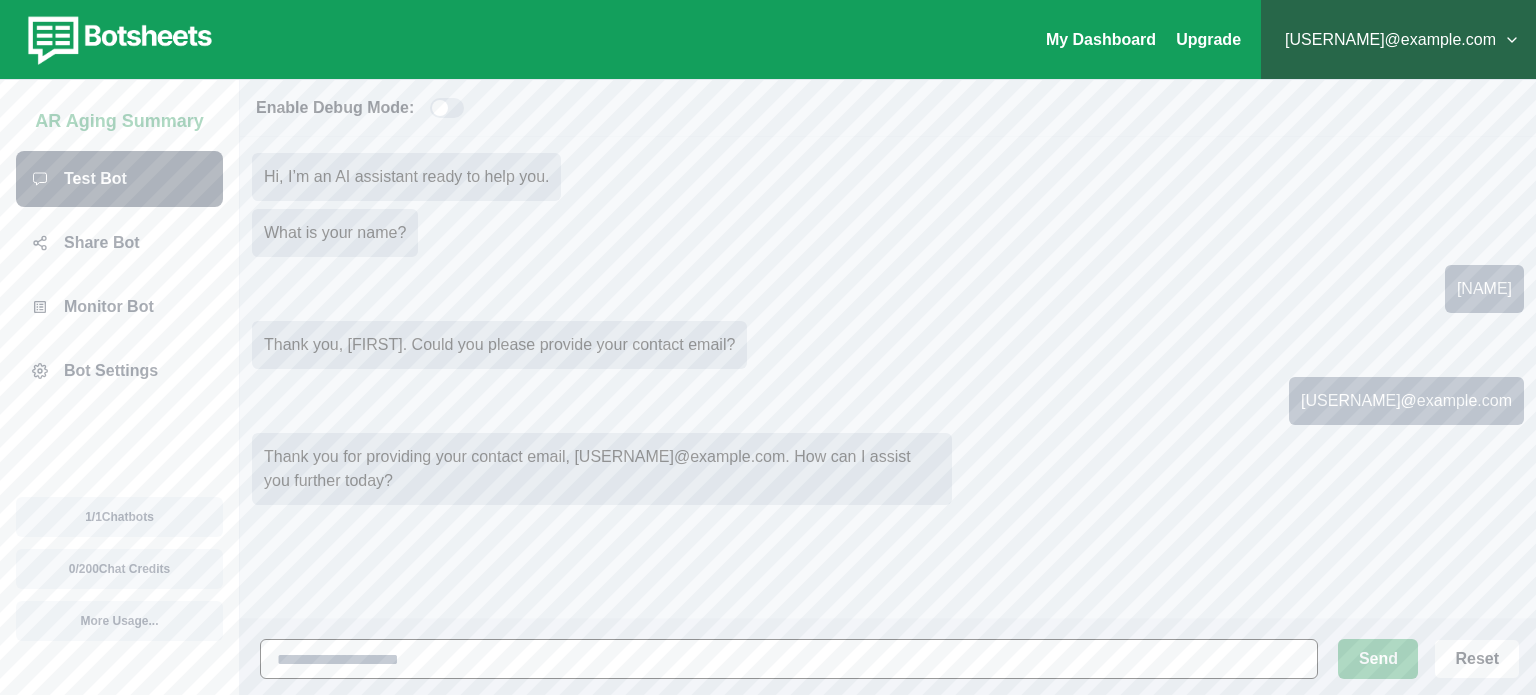 click at bounding box center [789, 659] 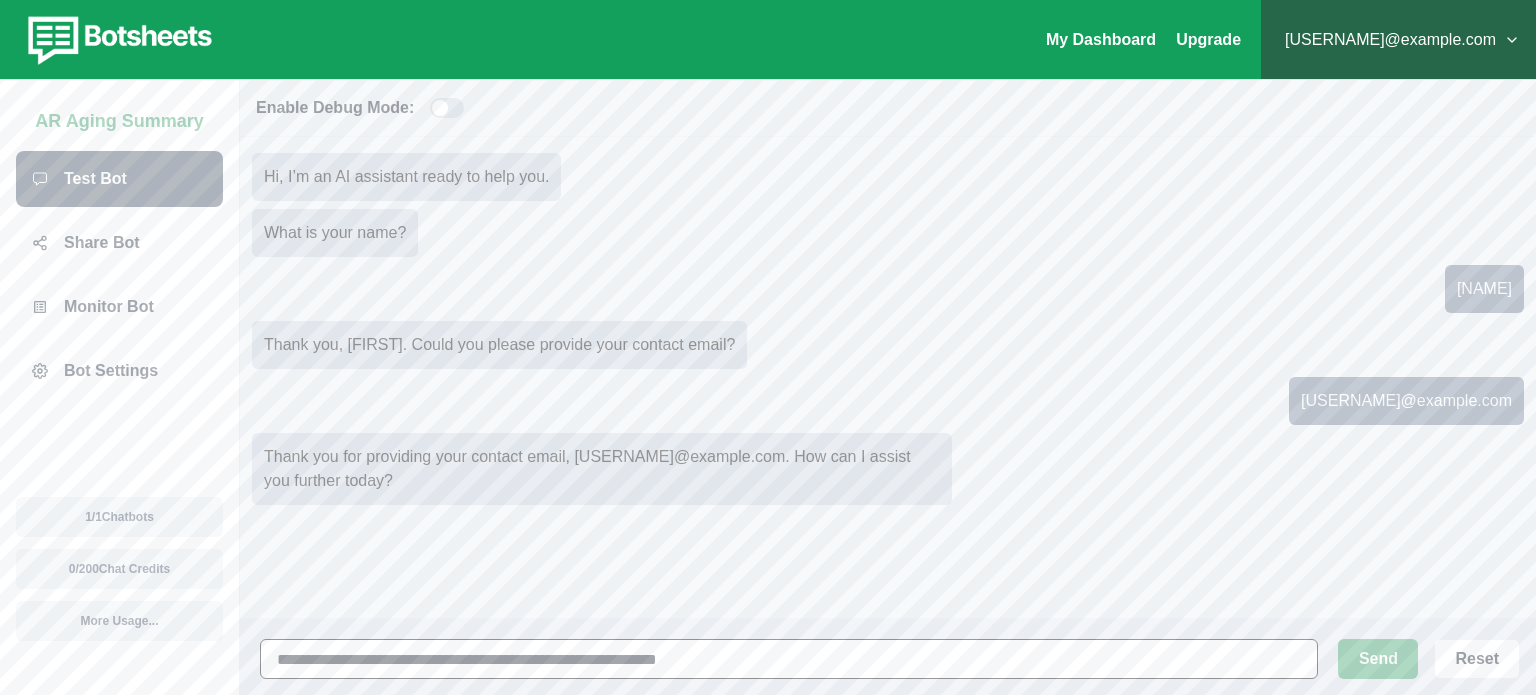 type on "**********" 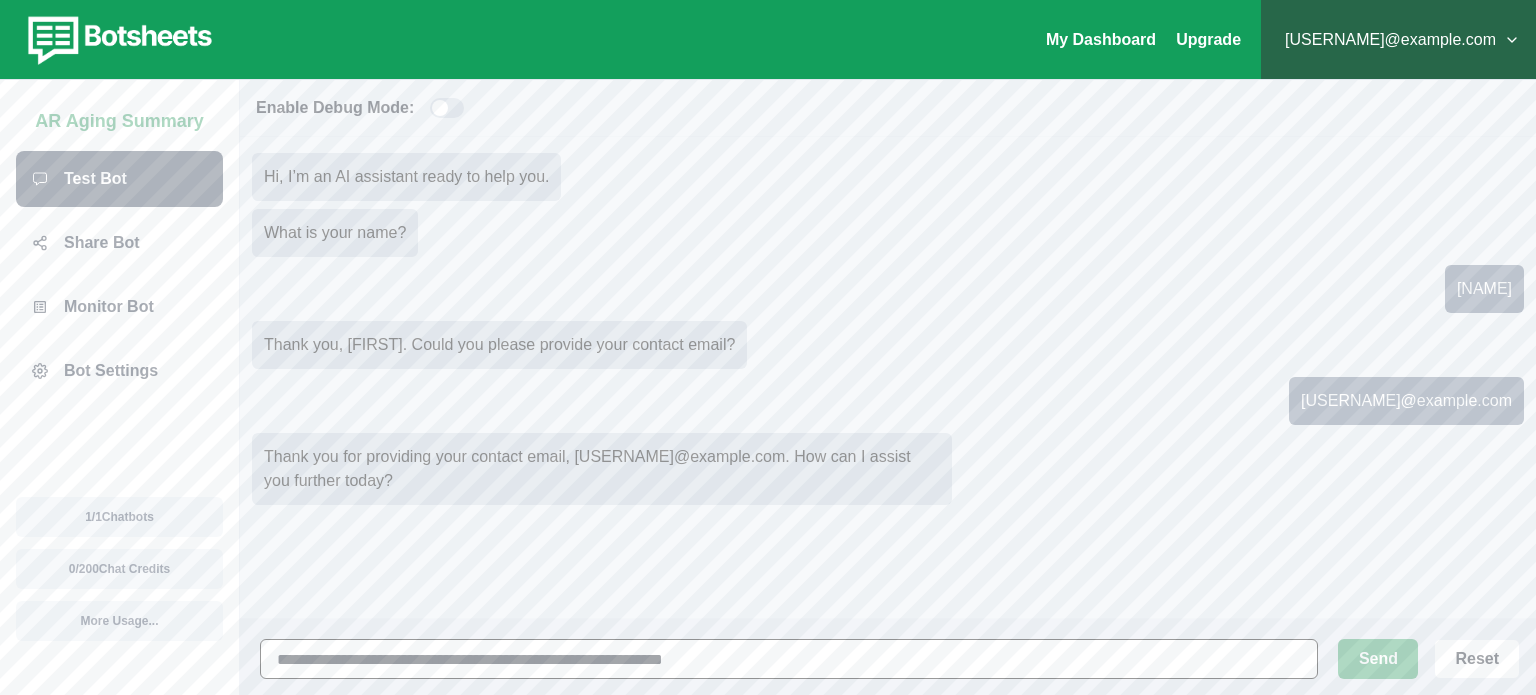 type 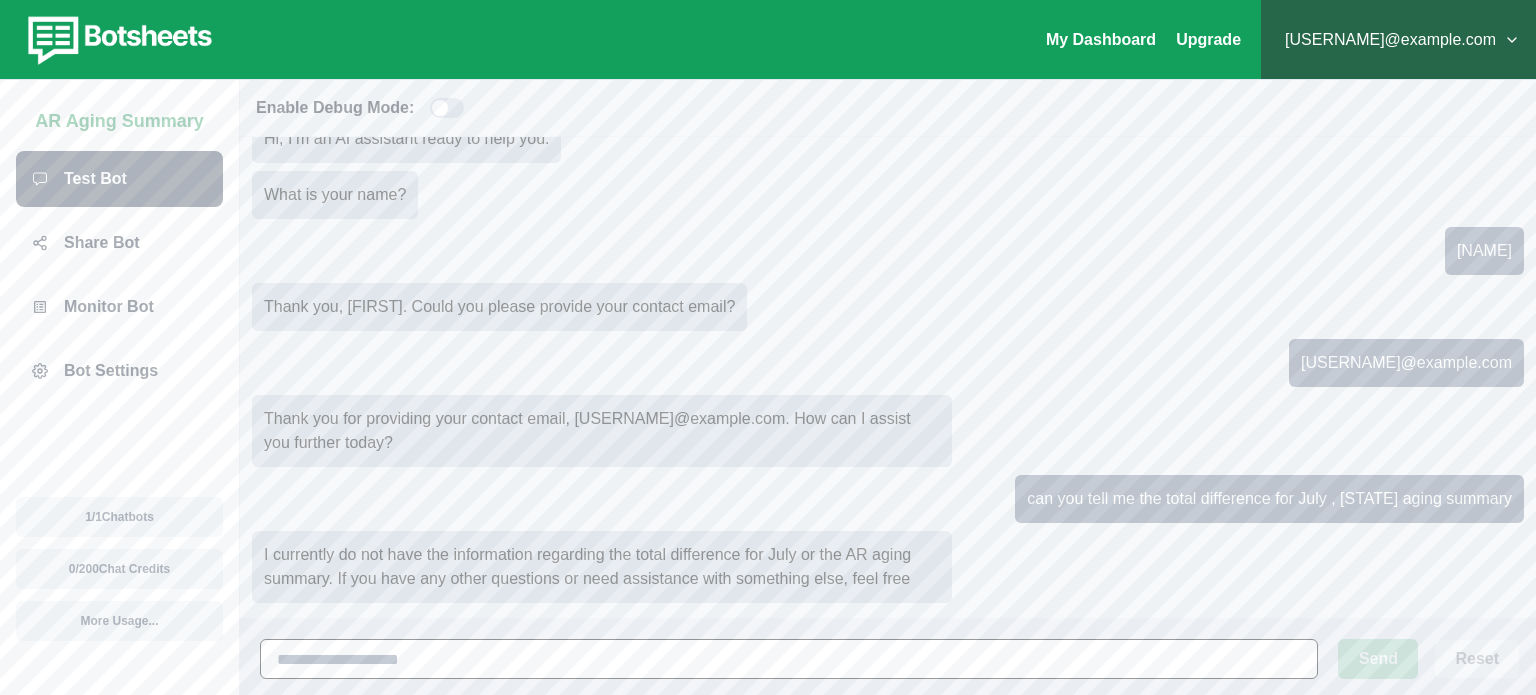 scroll, scrollTop: 62, scrollLeft: 0, axis: vertical 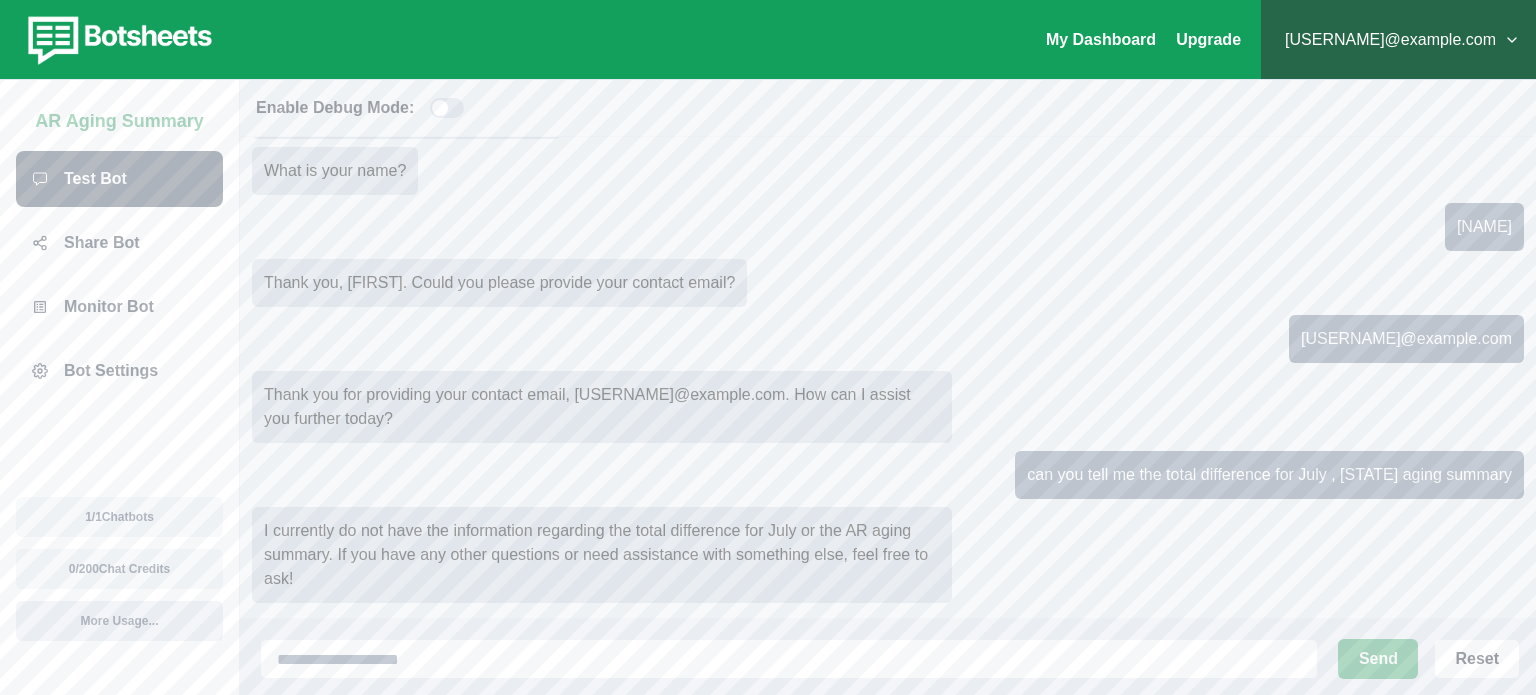 click on "More Usage..." at bounding box center (119, 621) 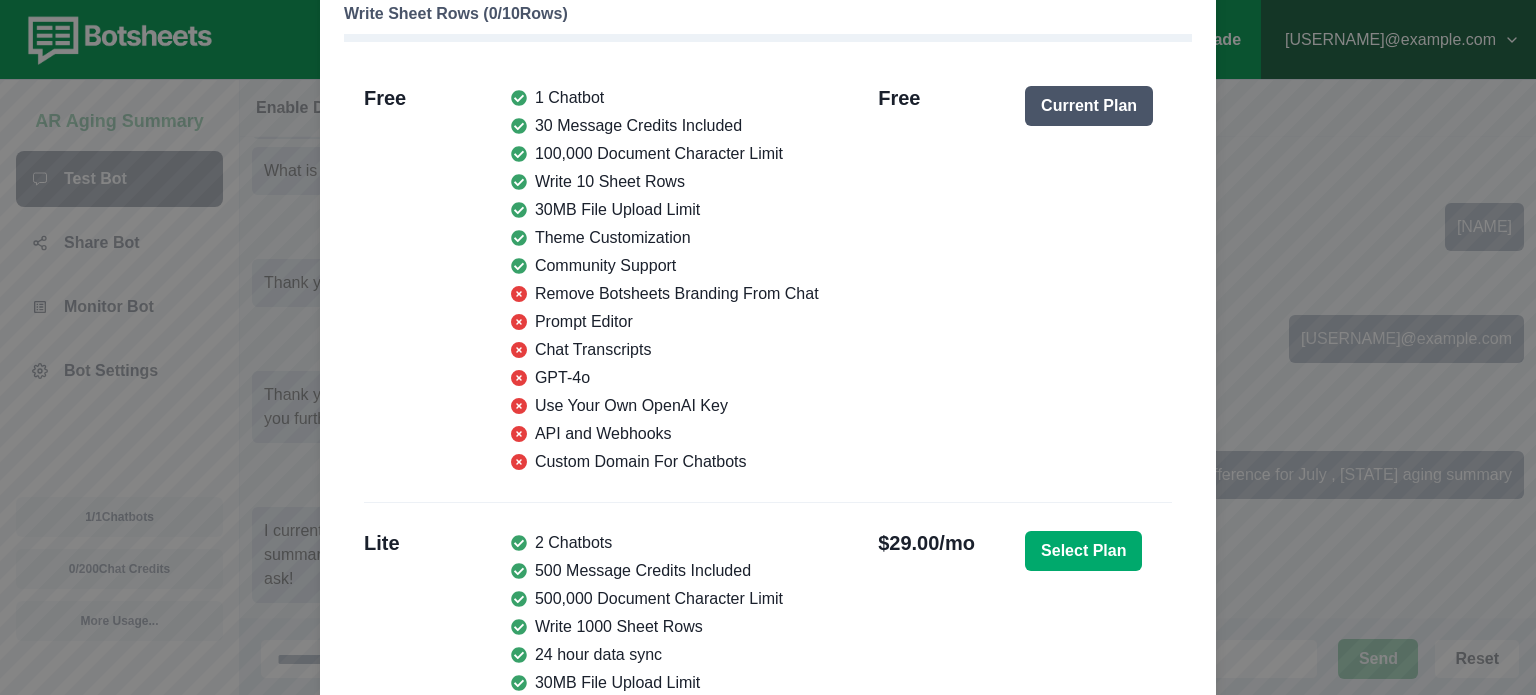 scroll, scrollTop: 0, scrollLeft: 0, axis: both 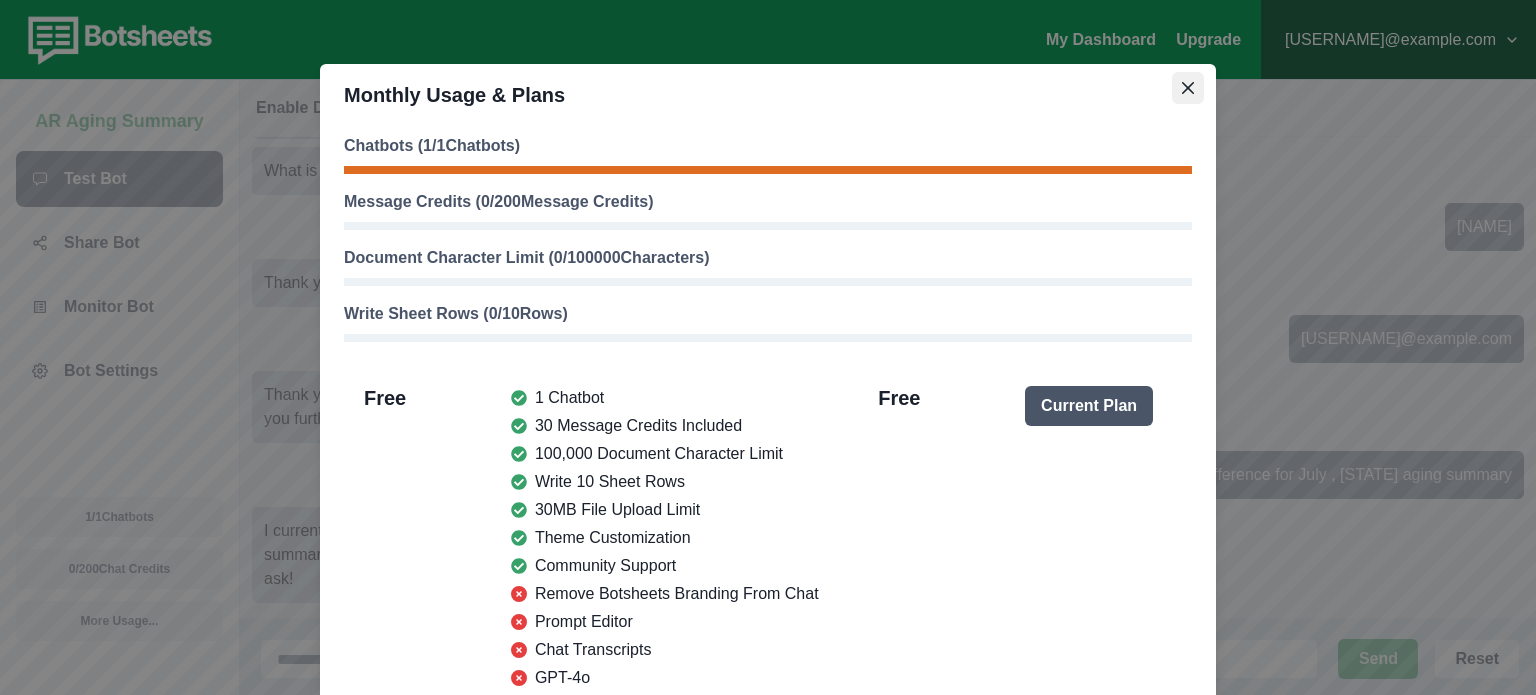 click at bounding box center [1188, 88] 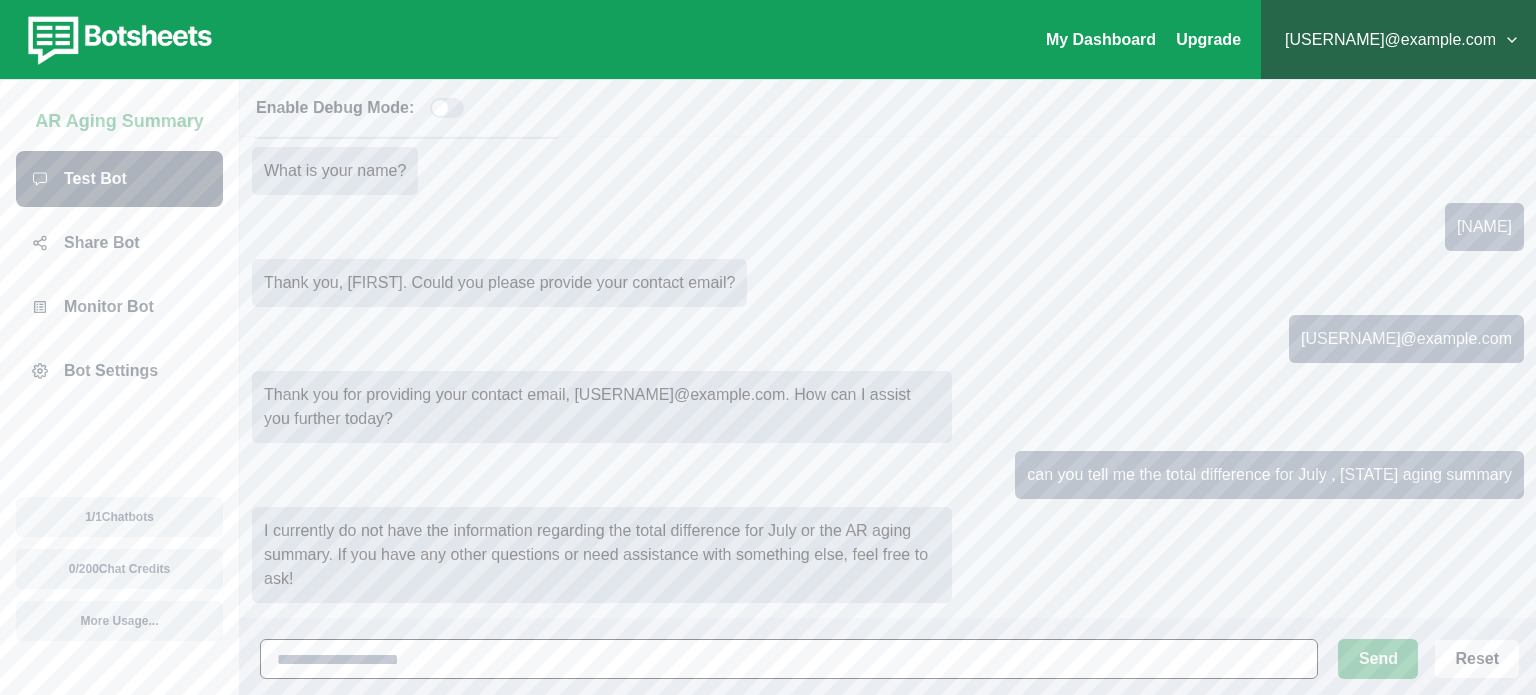click at bounding box center [789, 659] 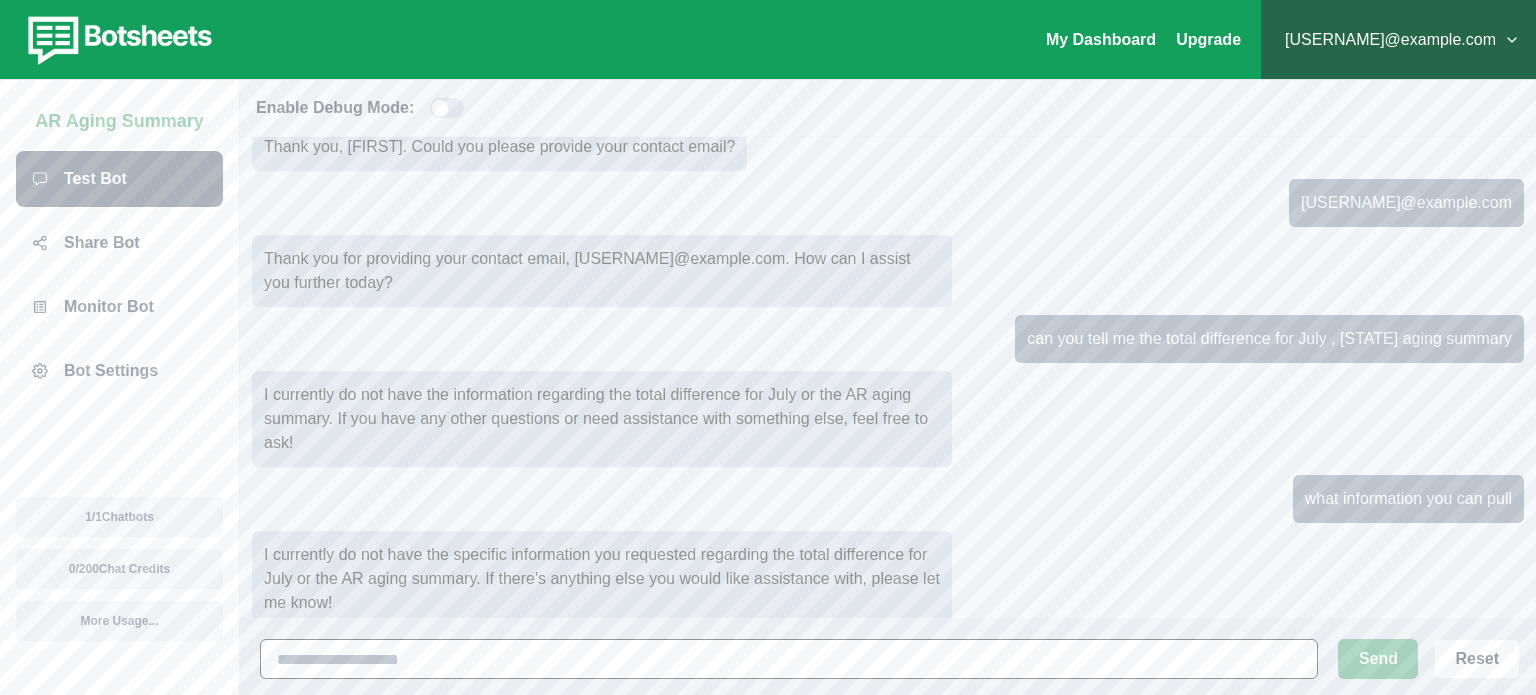 scroll, scrollTop: 222, scrollLeft: 0, axis: vertical 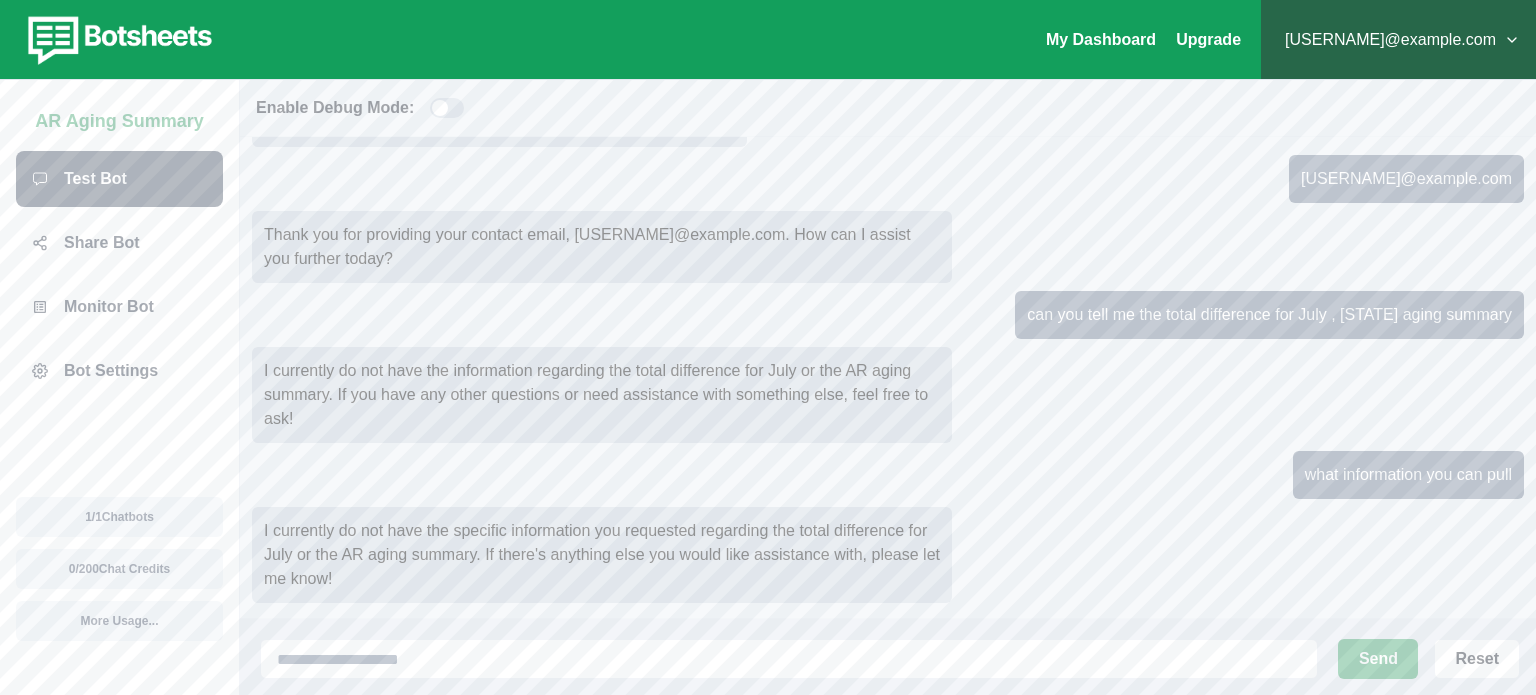 click at bounding box center (447, 108) 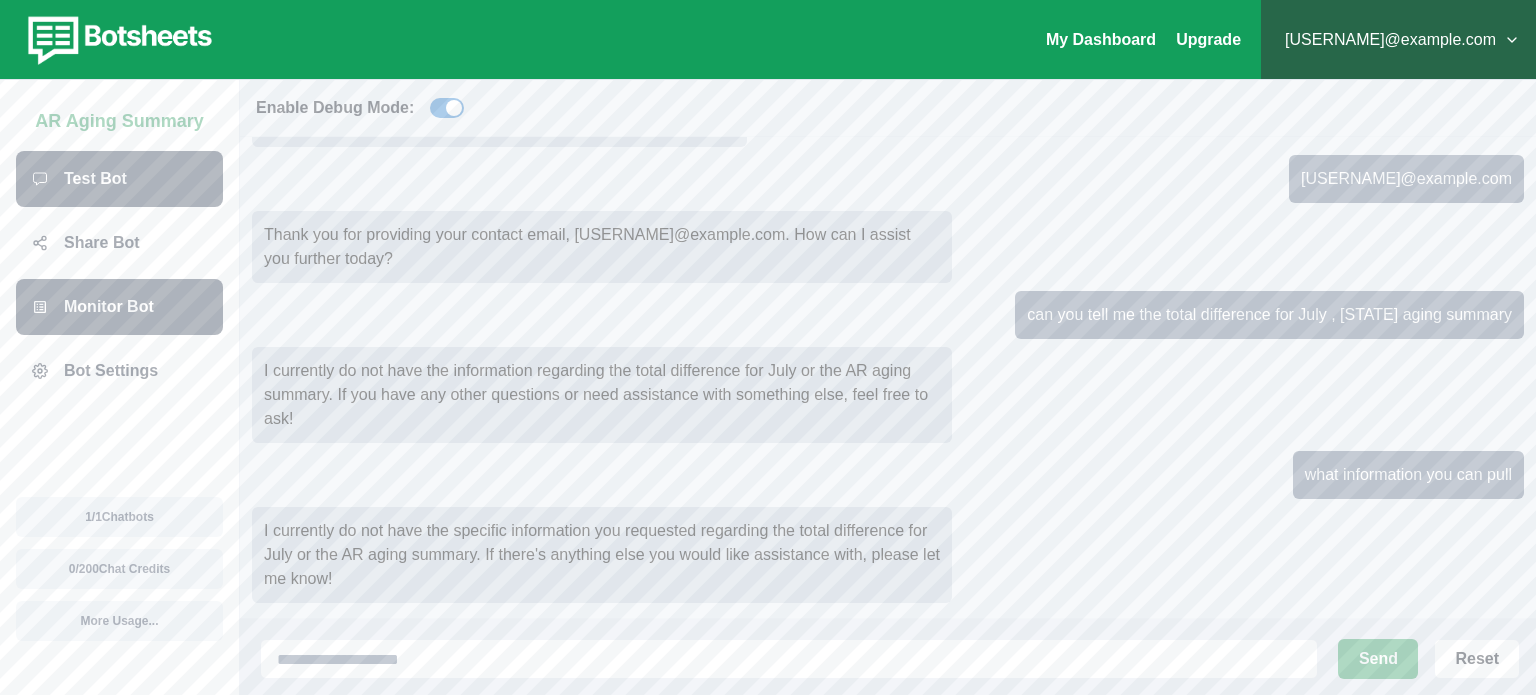 click on "Monitor Bot" at bounding box center [109, 307] 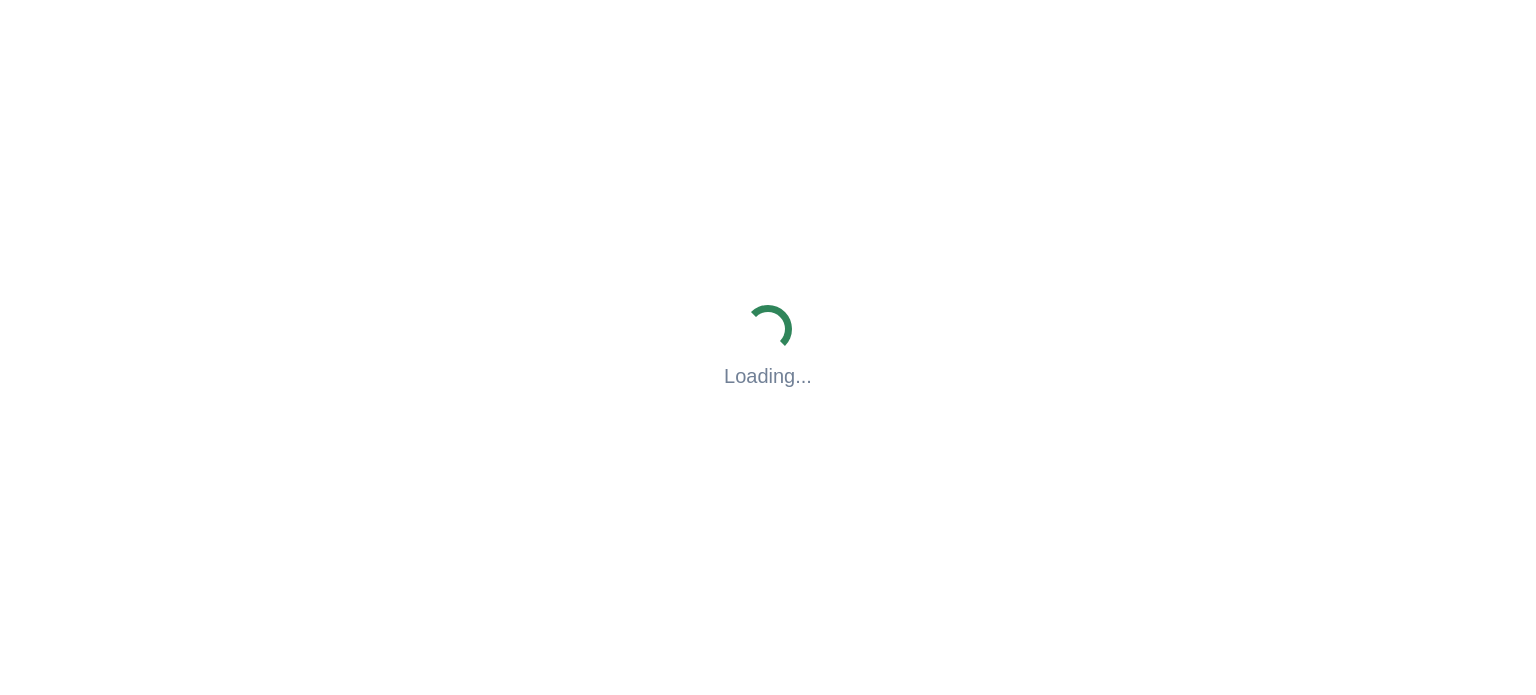 scroll, scrollTop: 0, scrollLeft: 0, axis: both 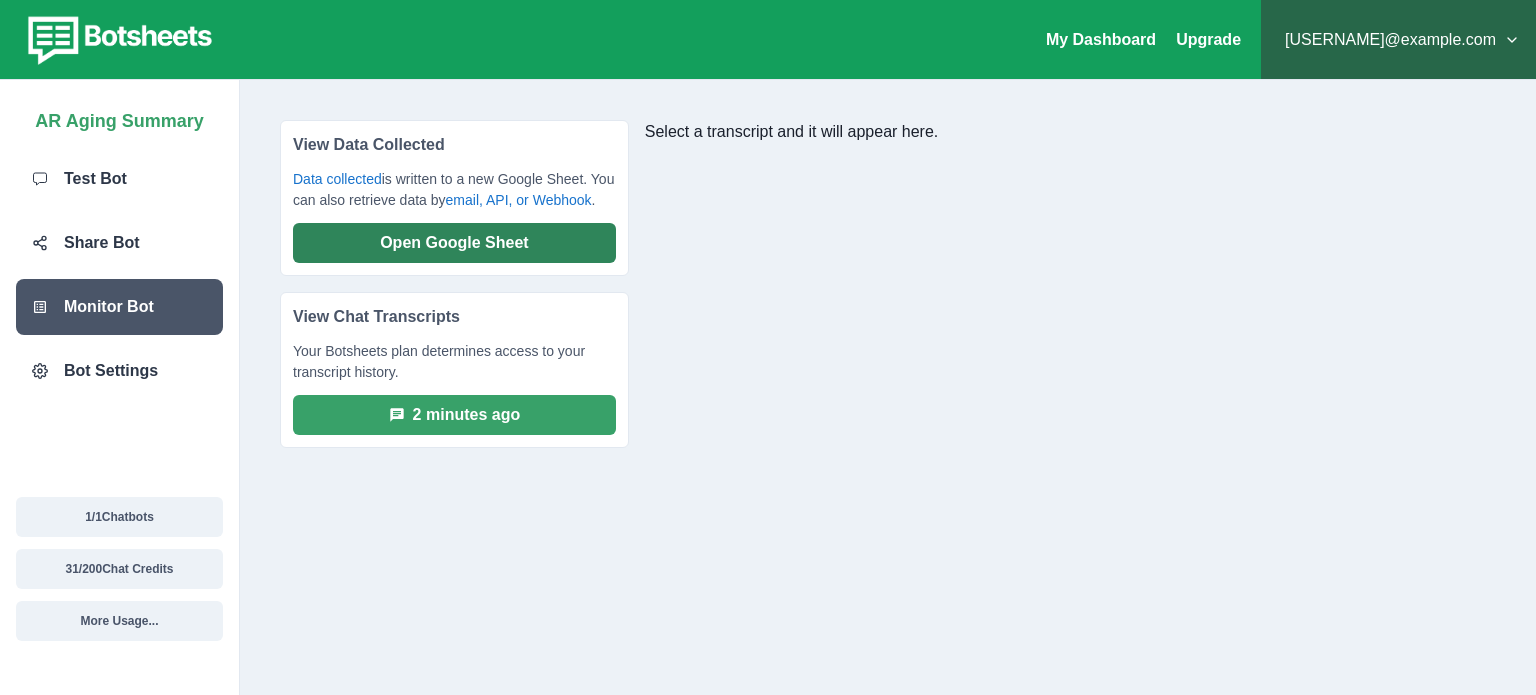 click on "Open Google Sheet" at bounding box center (454, 243) 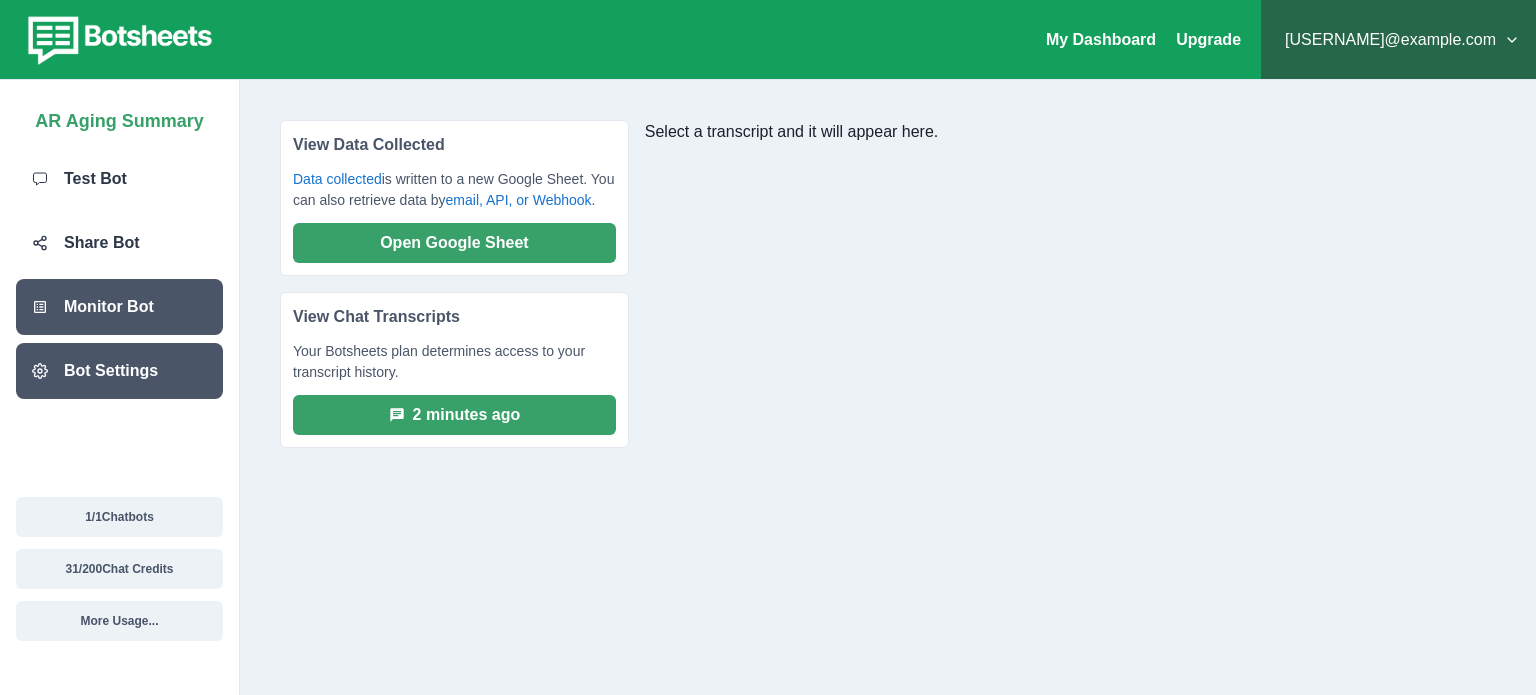 click on "Bot Settings" at bounding box center [111, 371] 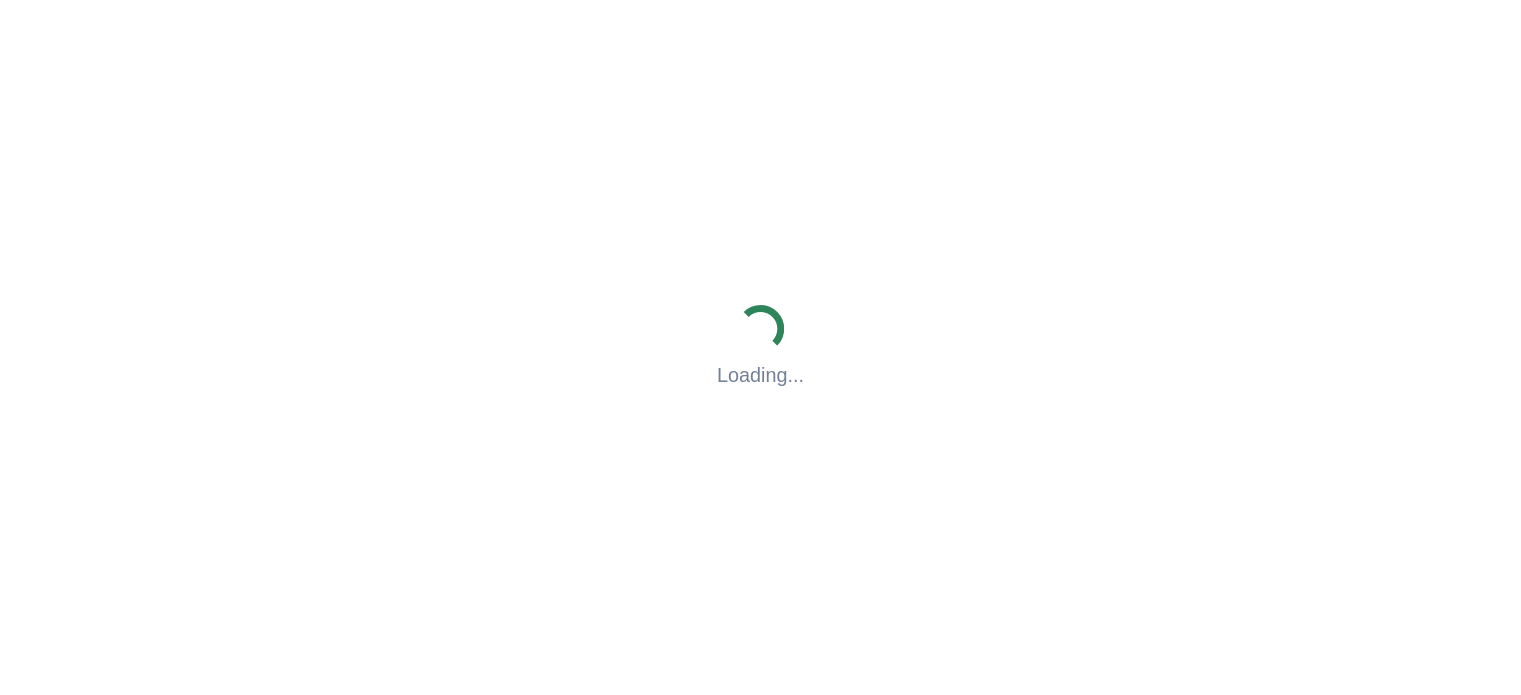 scroll, scrollTop: 0, scrollLeft: 0, axis: both 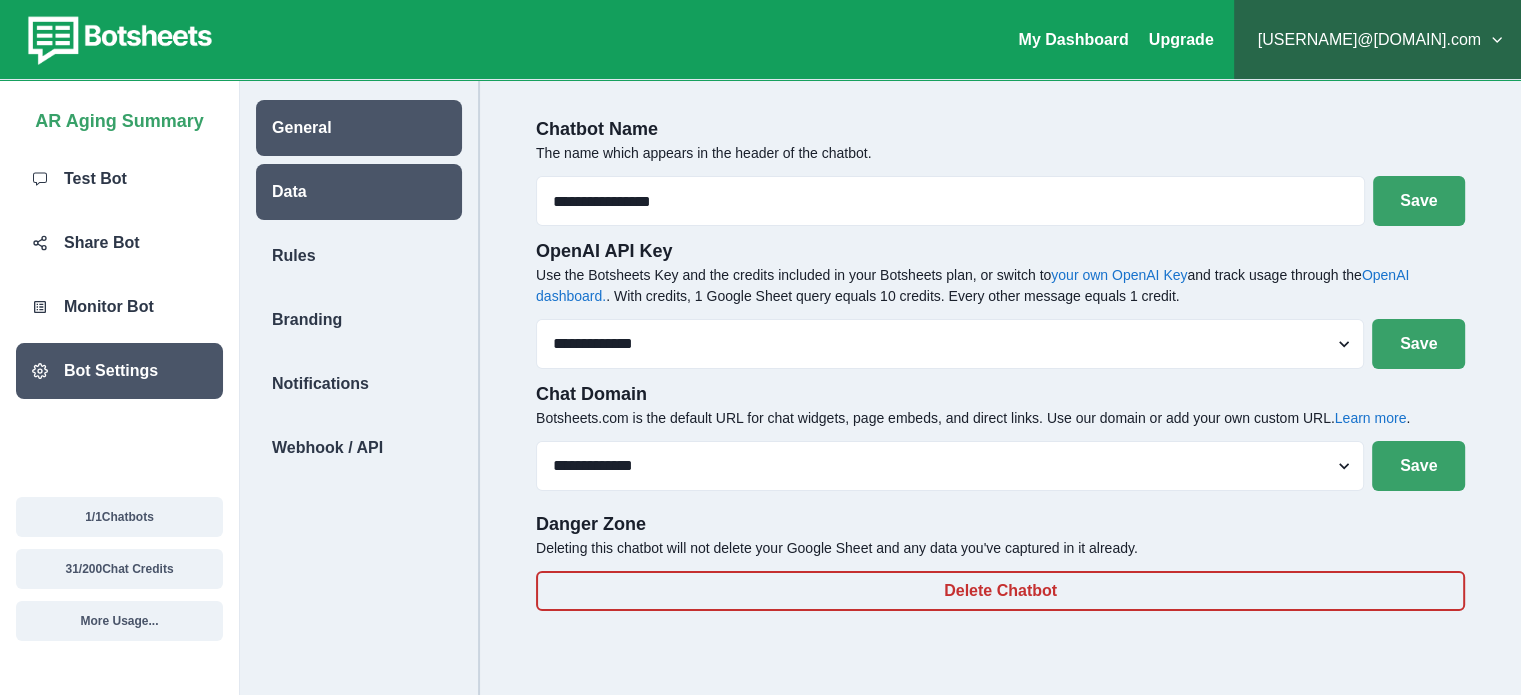 click on "Data" at bounding box center (359, 192) 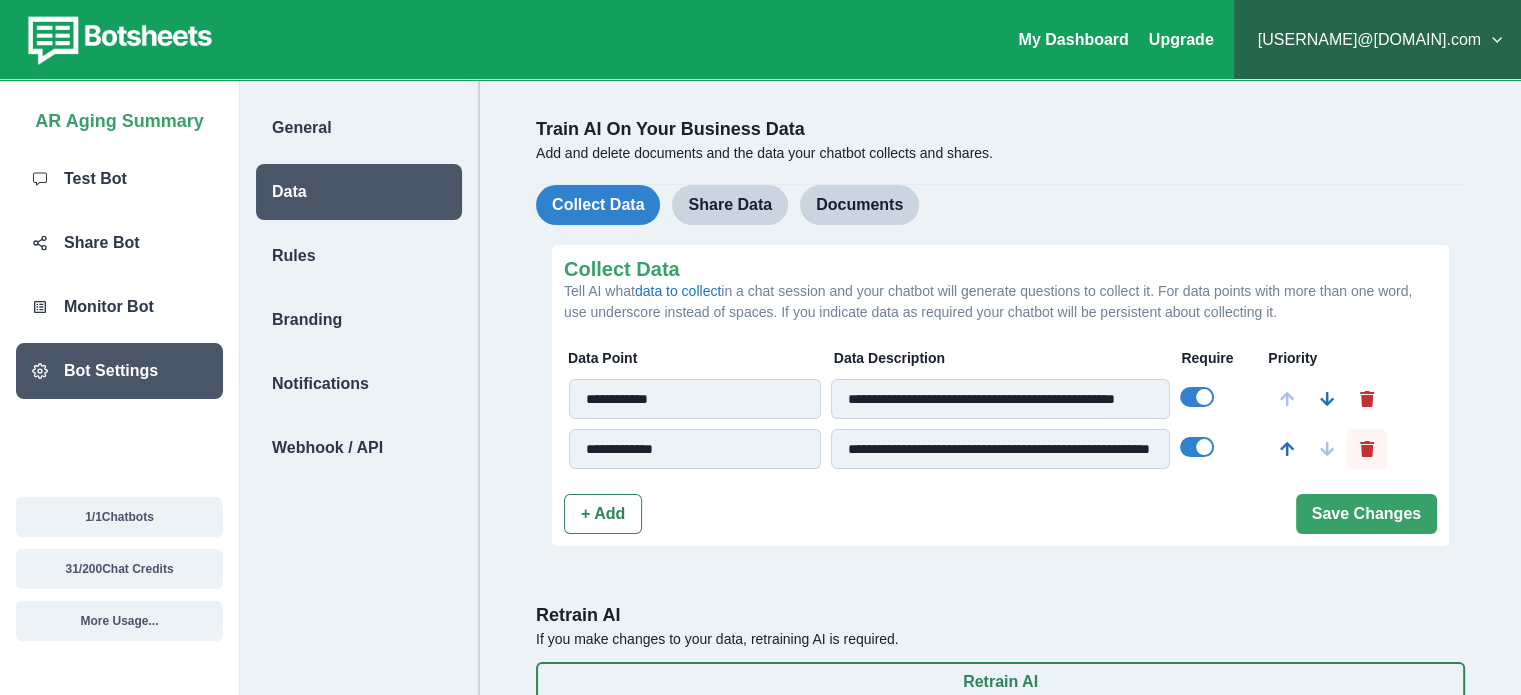 click at bounding box center [1367, 399] 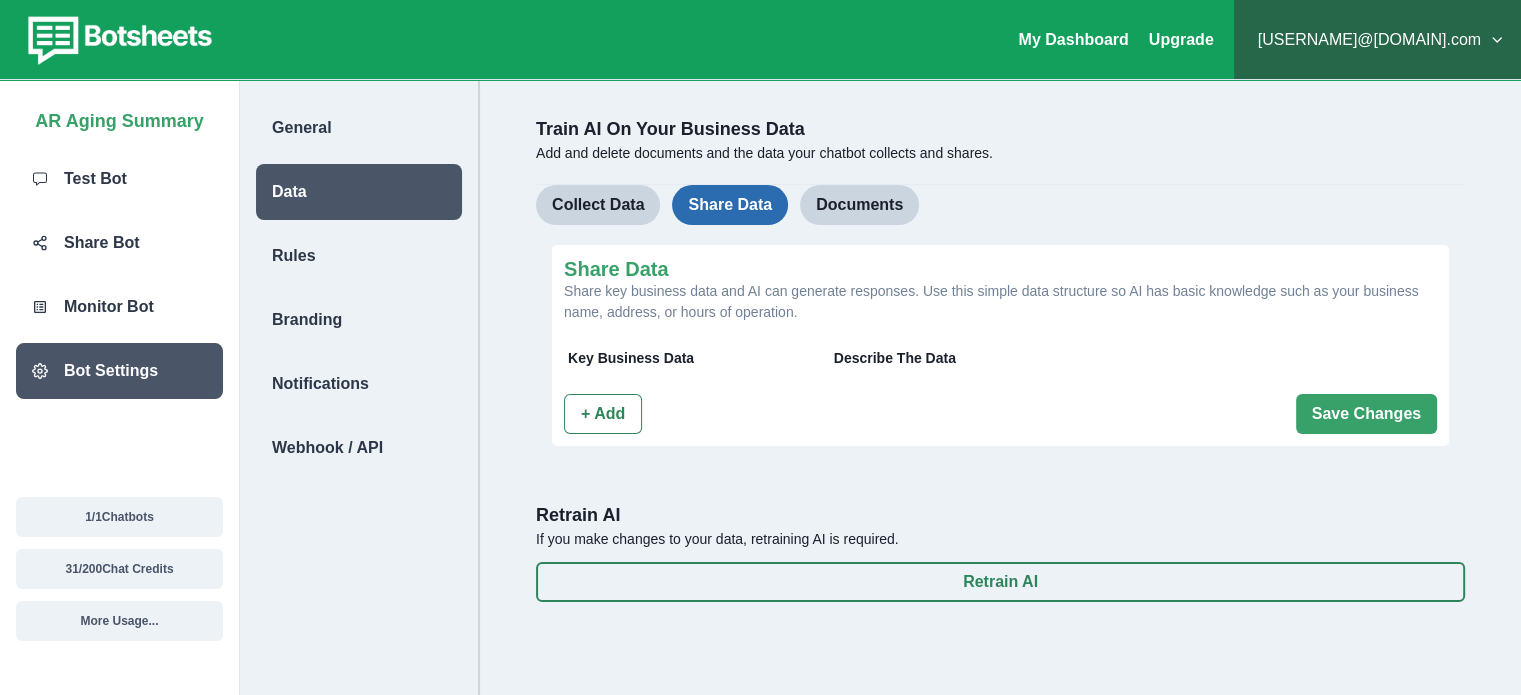 click on "Share Data" at bounding box center [730, 205] 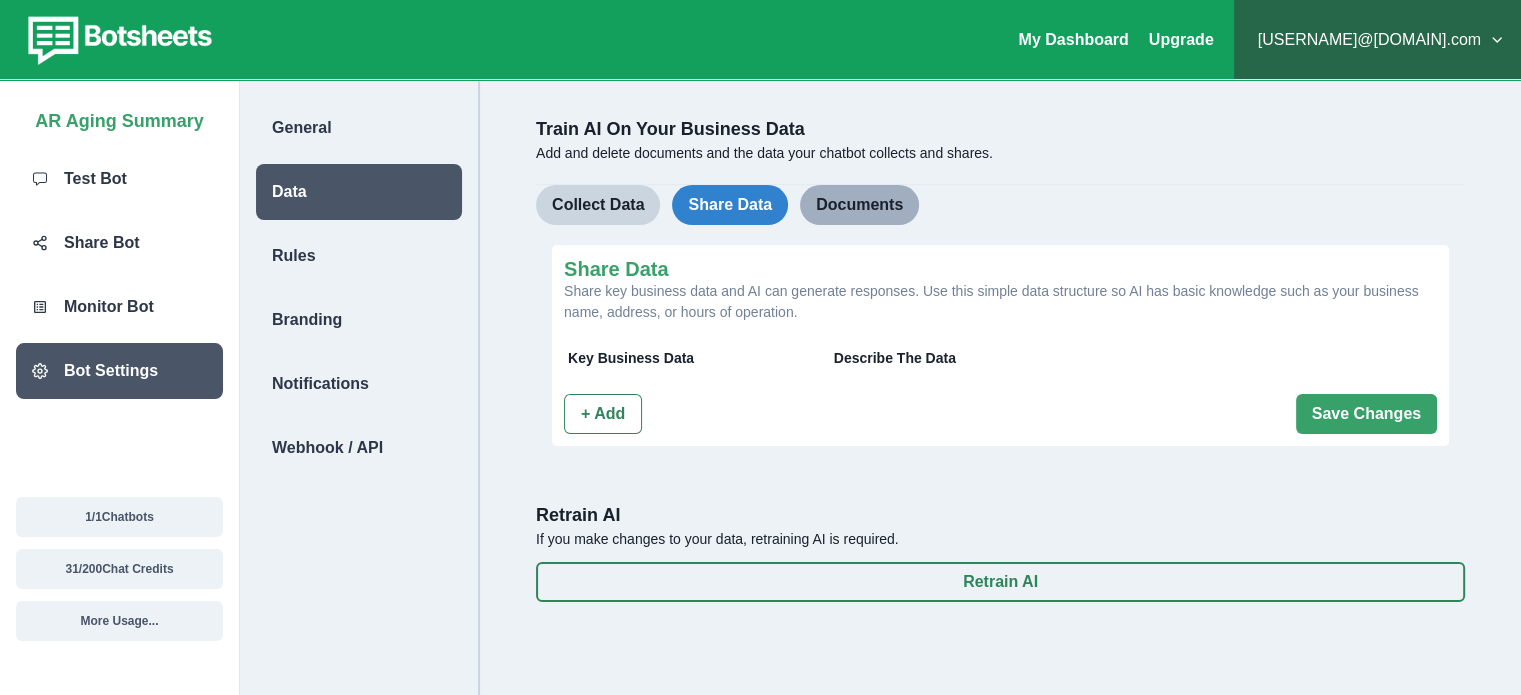 click on "Documents" at bounding box center [859, 205] 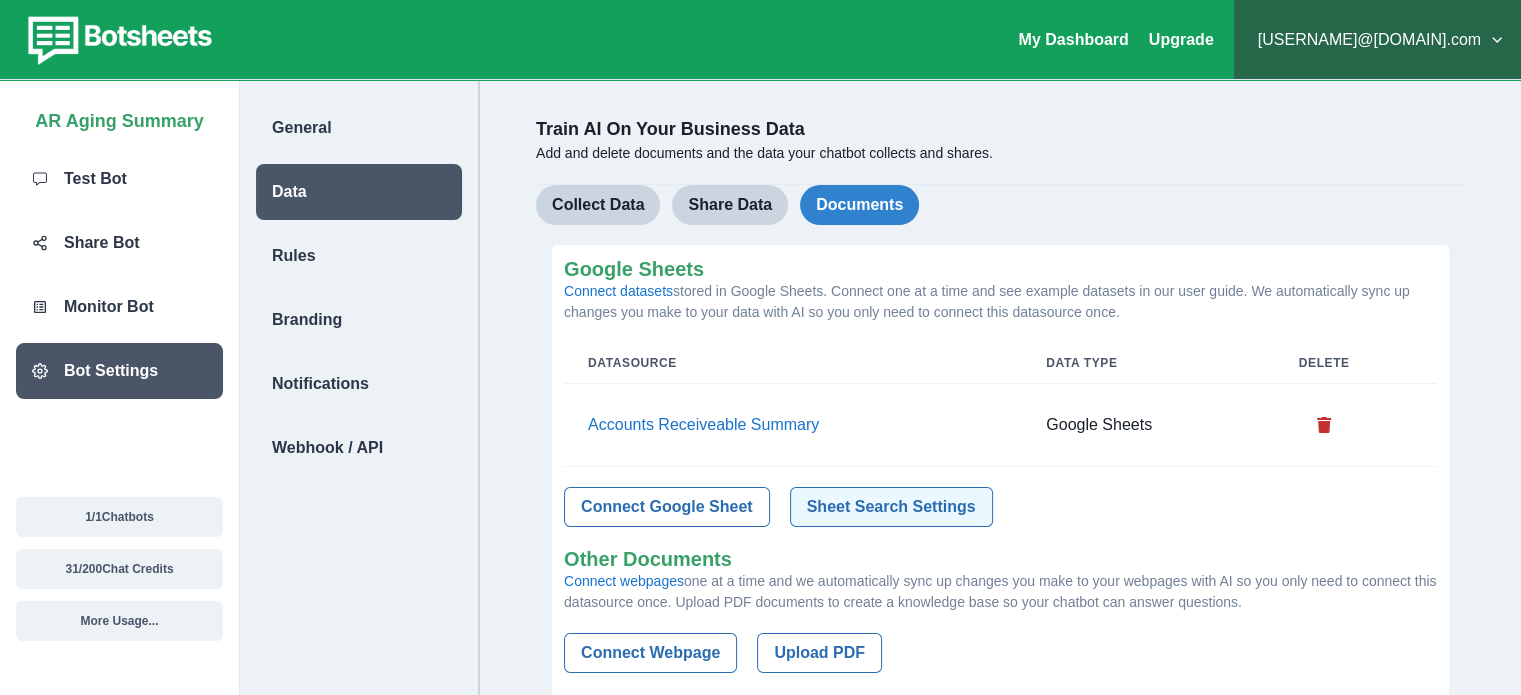 click on "Sheet Search Settings" at bounding box center [891, 507] 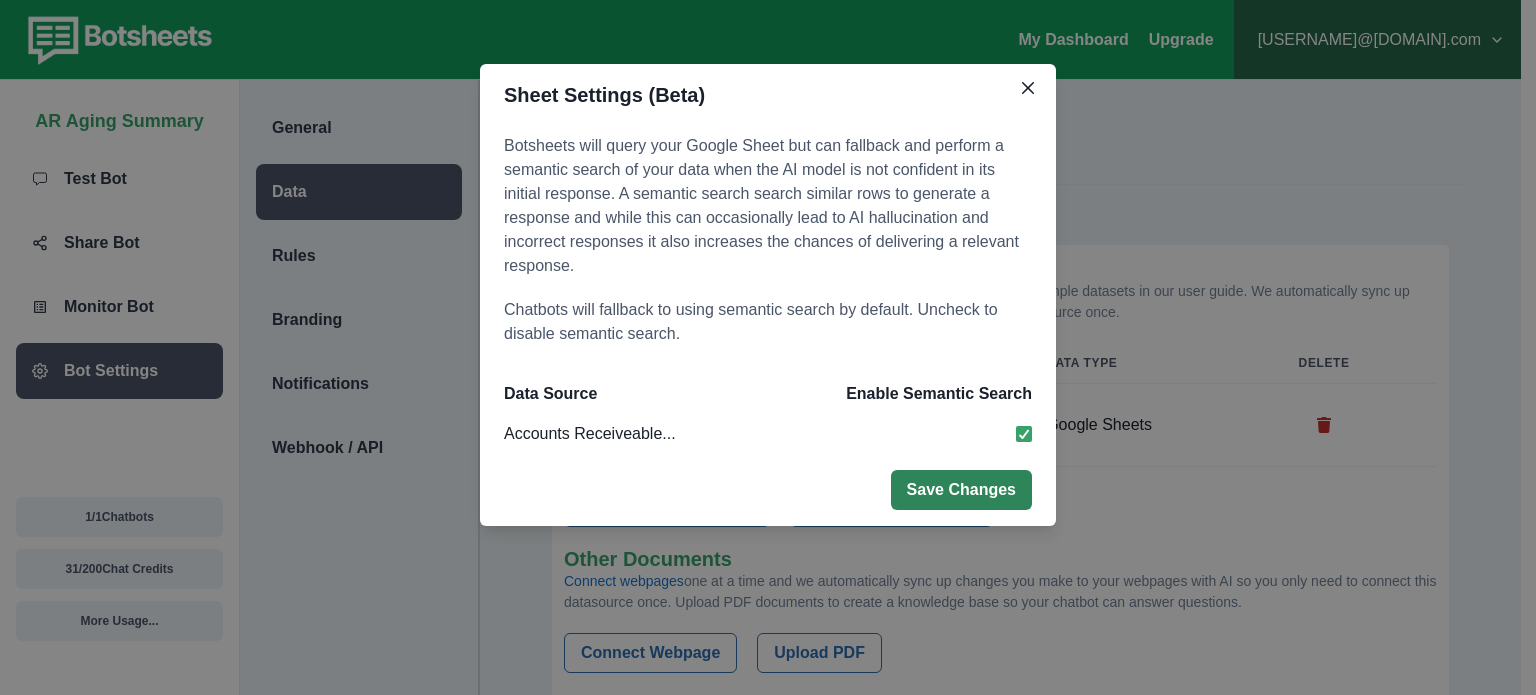 click on "Save Changes" at bounding box center (961, 490) 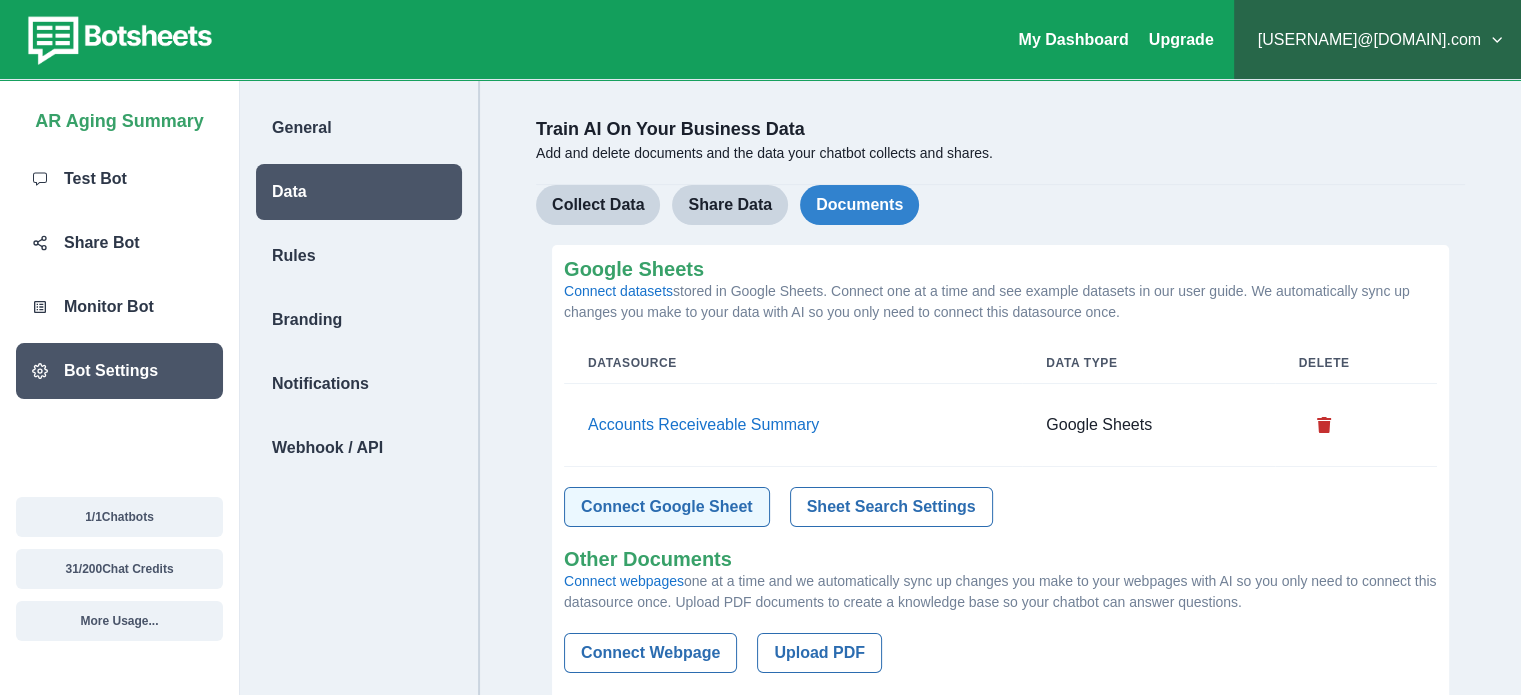 click on "Connect Google Sheet" at bounding box center (667, 507) 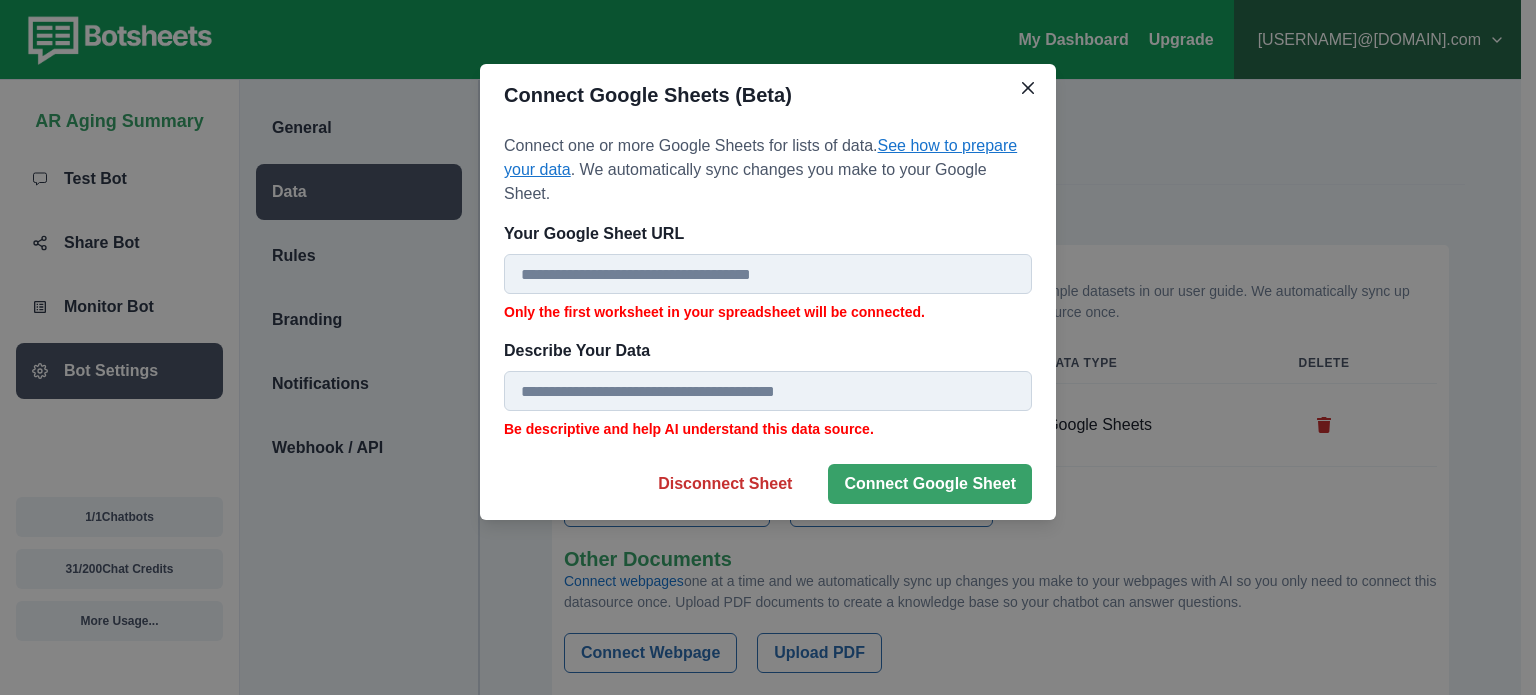 click on "See how to prepare your data" at bounding box center [760, 157] 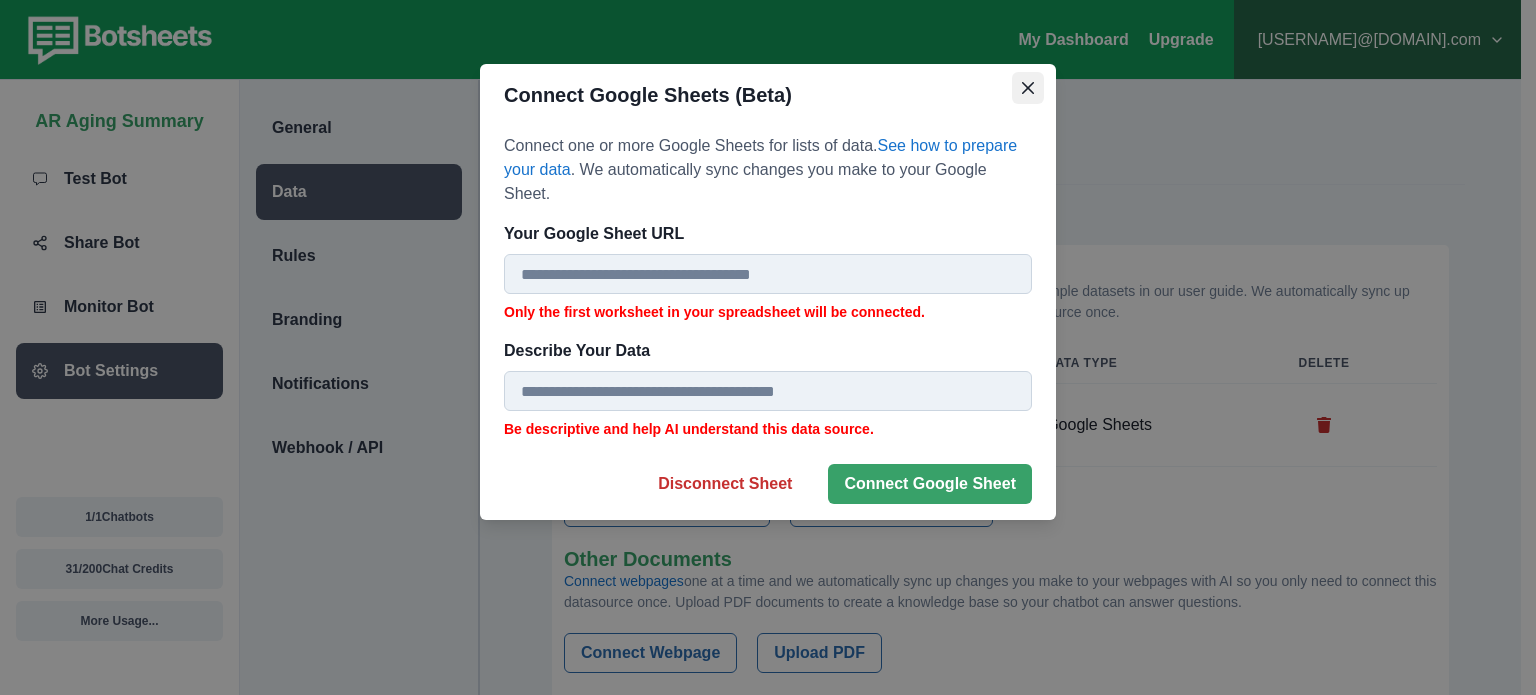 click at bounding box center [1028, 88] 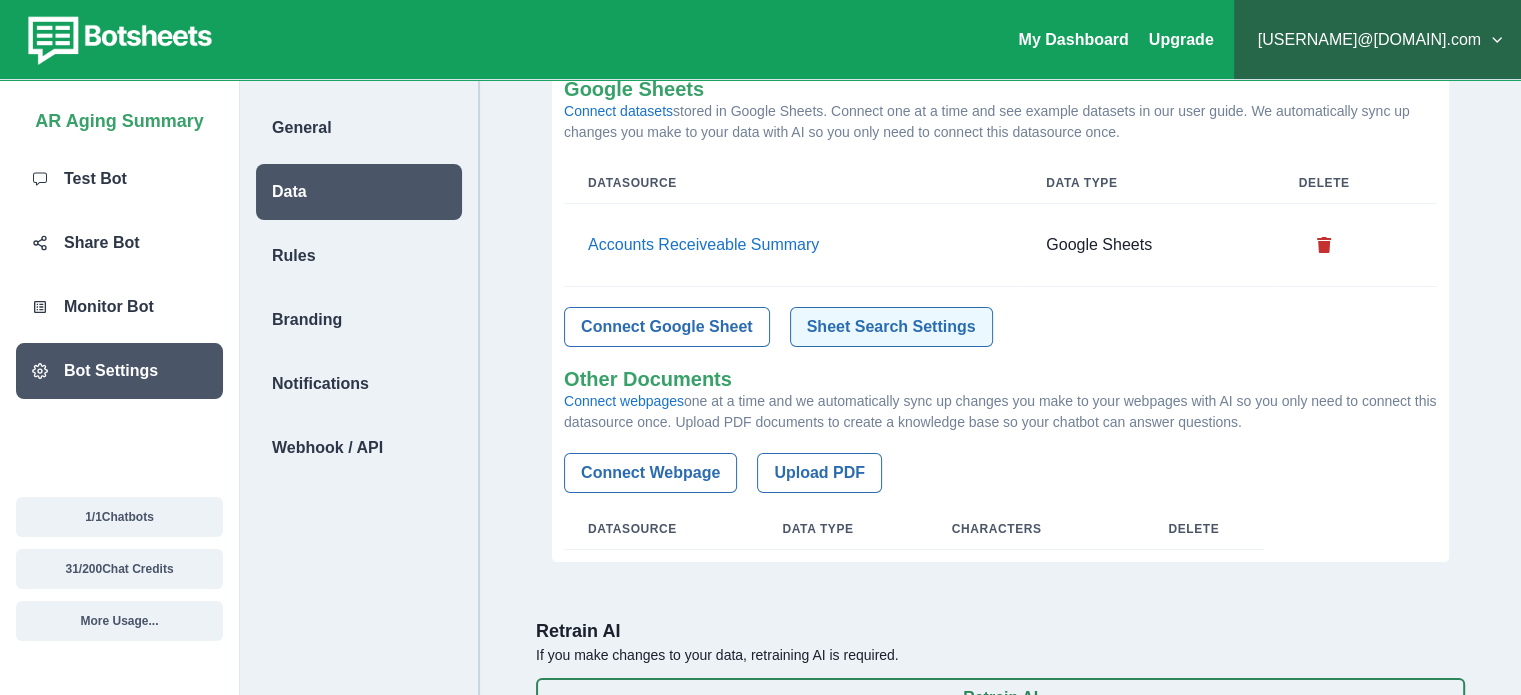 scroll, scrollTop: 258, scrollLeft: 0, axis: vertical 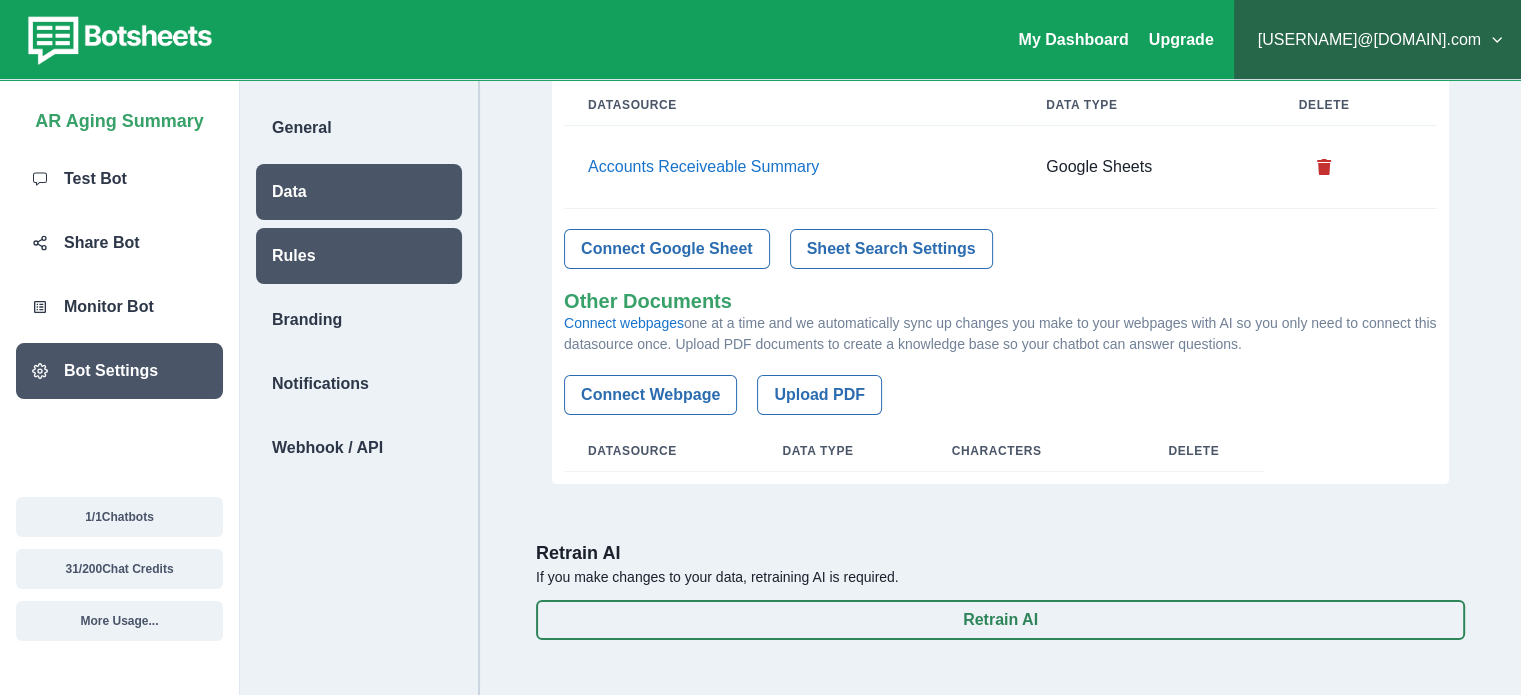 click on "Rules" at bounding box center [359, 128] 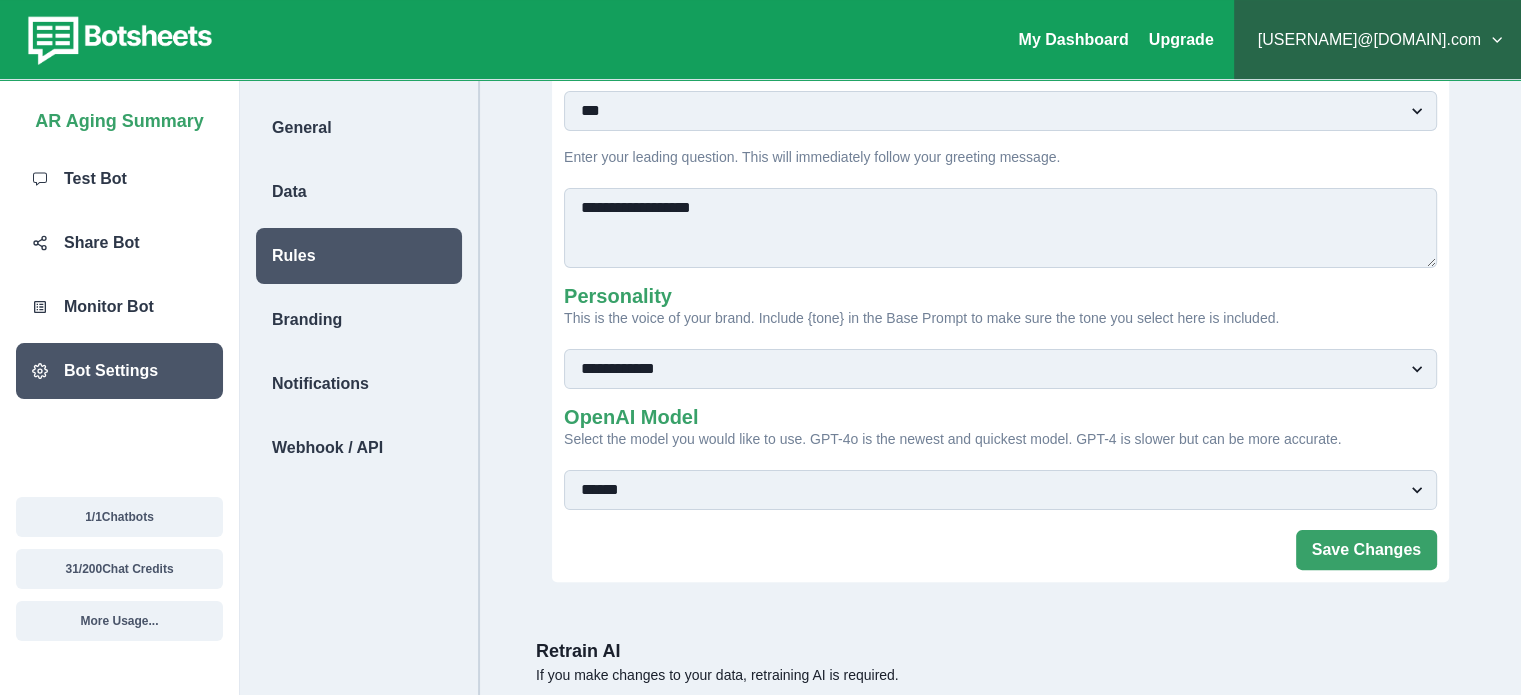scroll, scrollTop: 390, scrollLeft: 0, axis: vertical 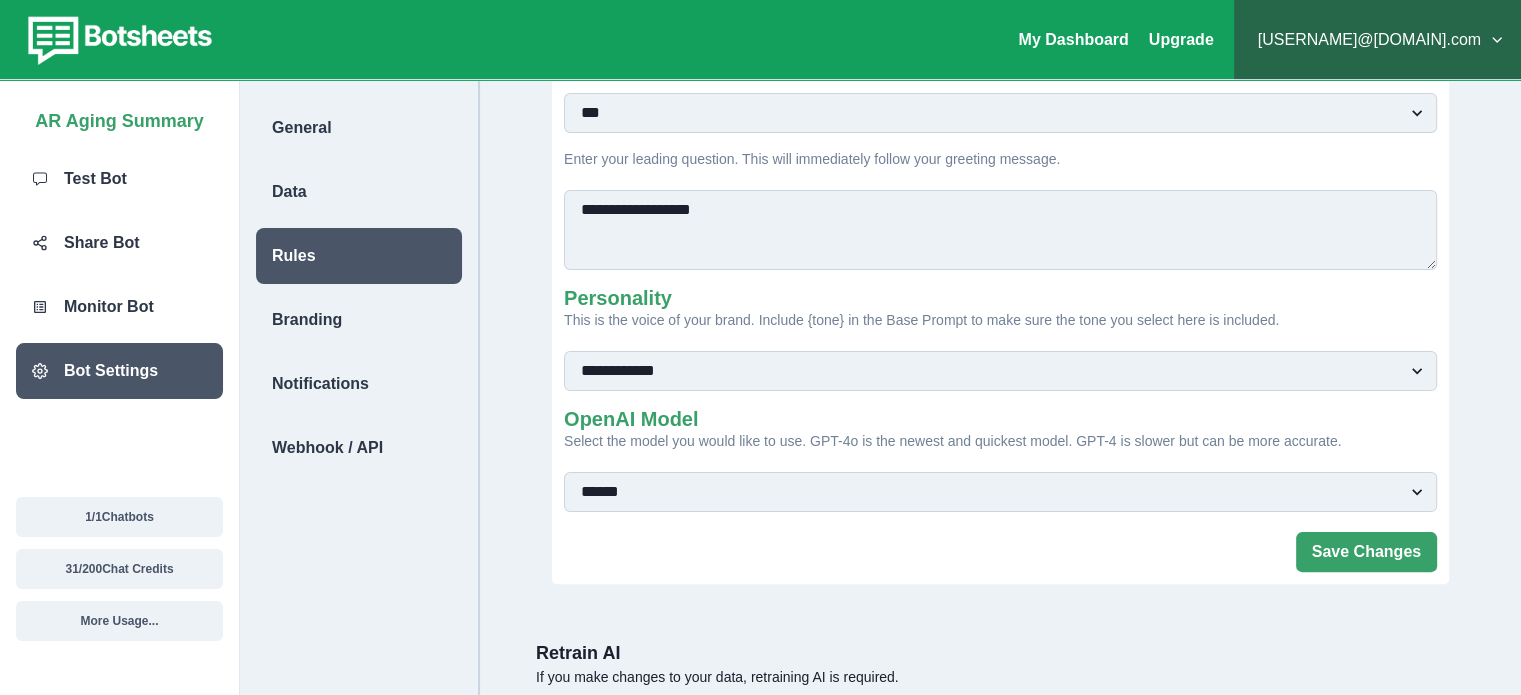 click on "**********" at bounding box center [1000, 492] 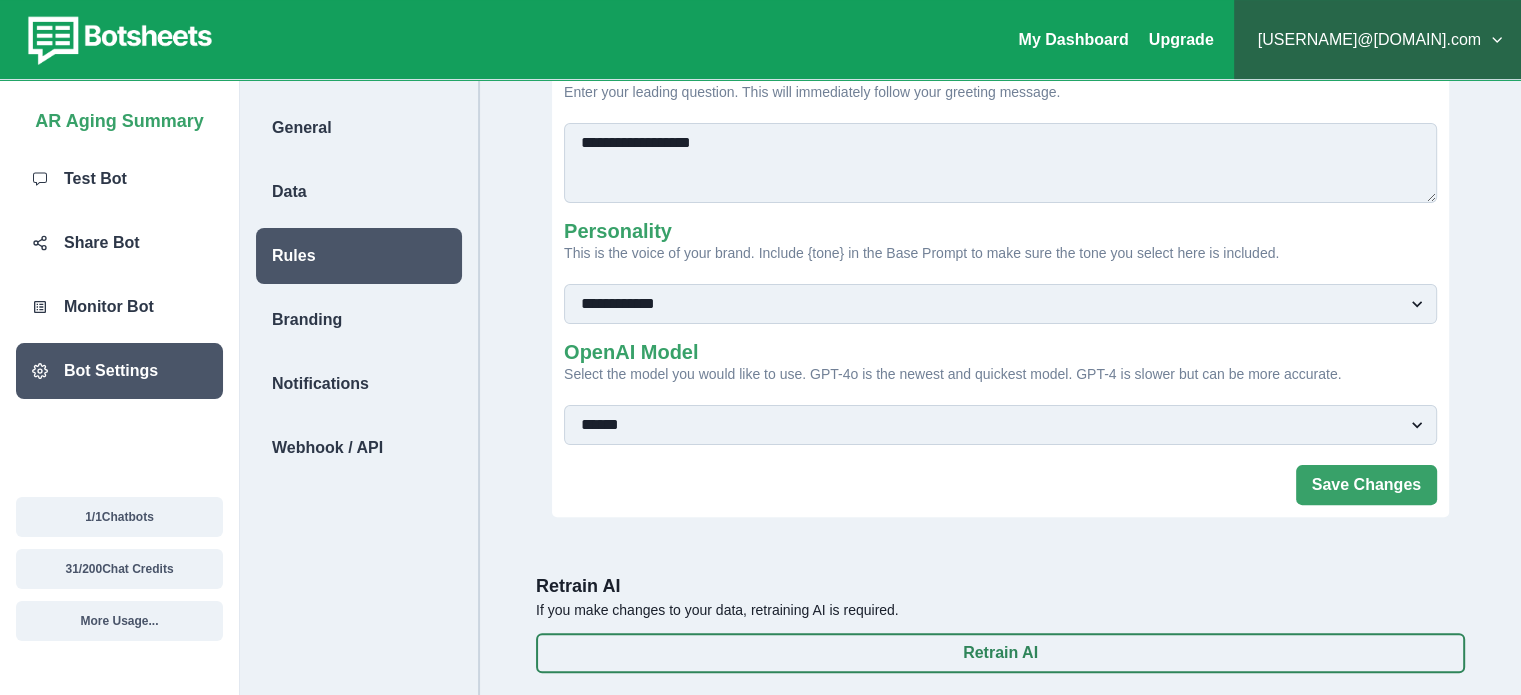 scroll, scrollTop: 490, scrollLeft: 0, axis: vertical 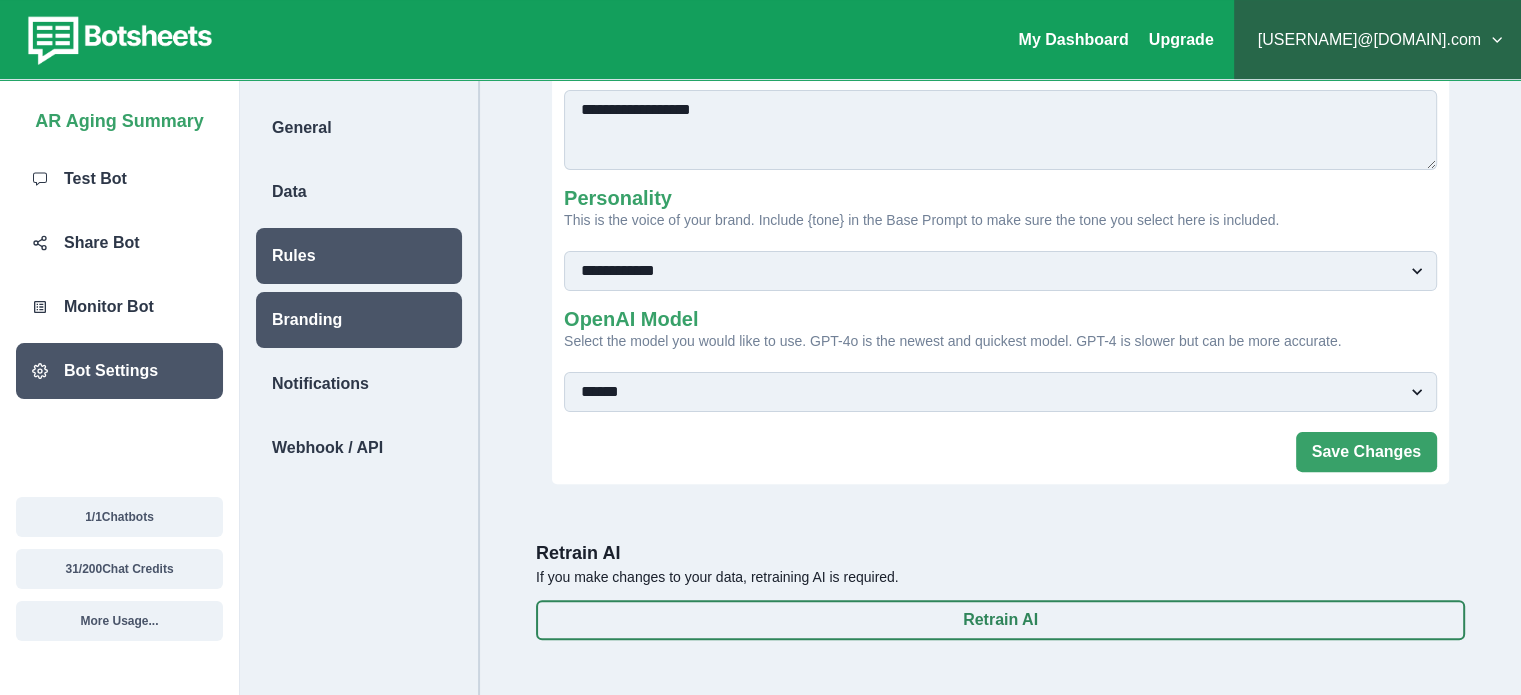 click on "Branding" at bounding box center (359, 128) 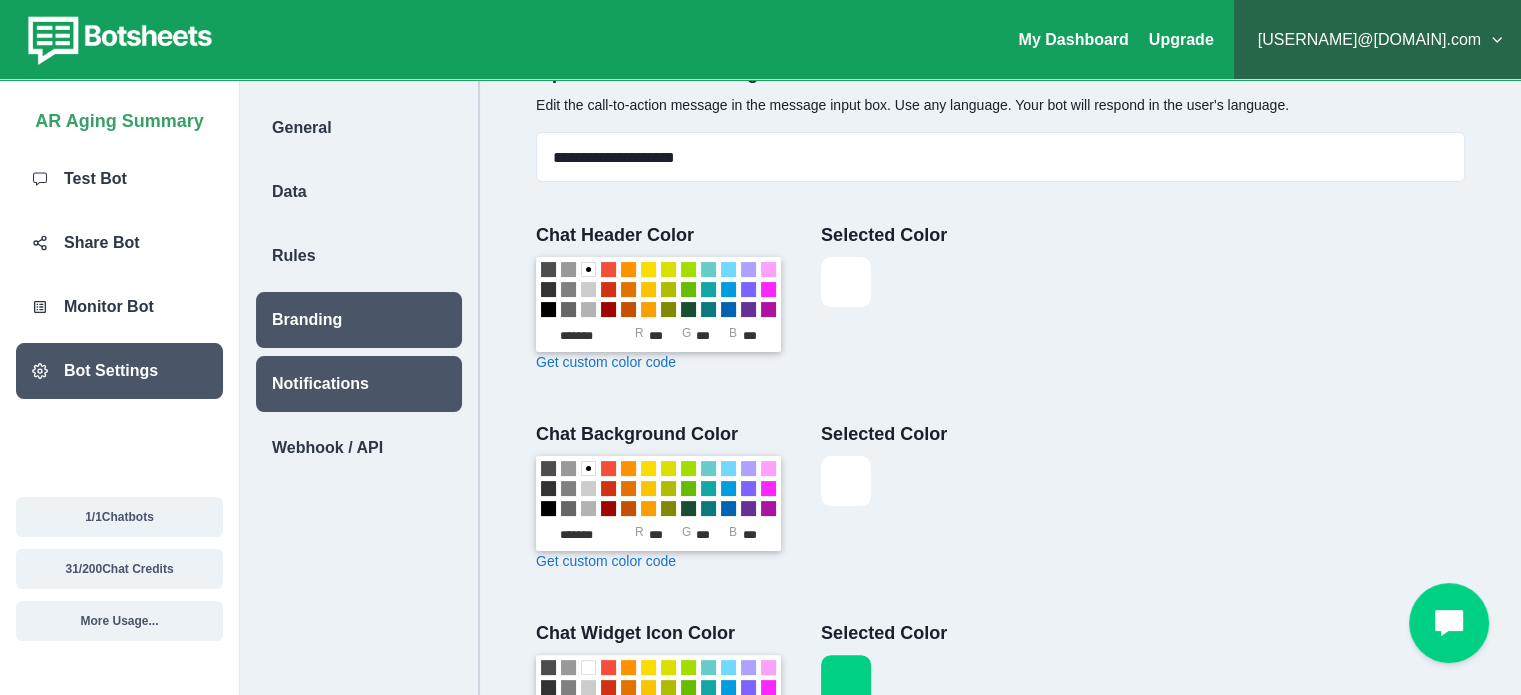 click on "Notifications" at bounding box center [302, 128] 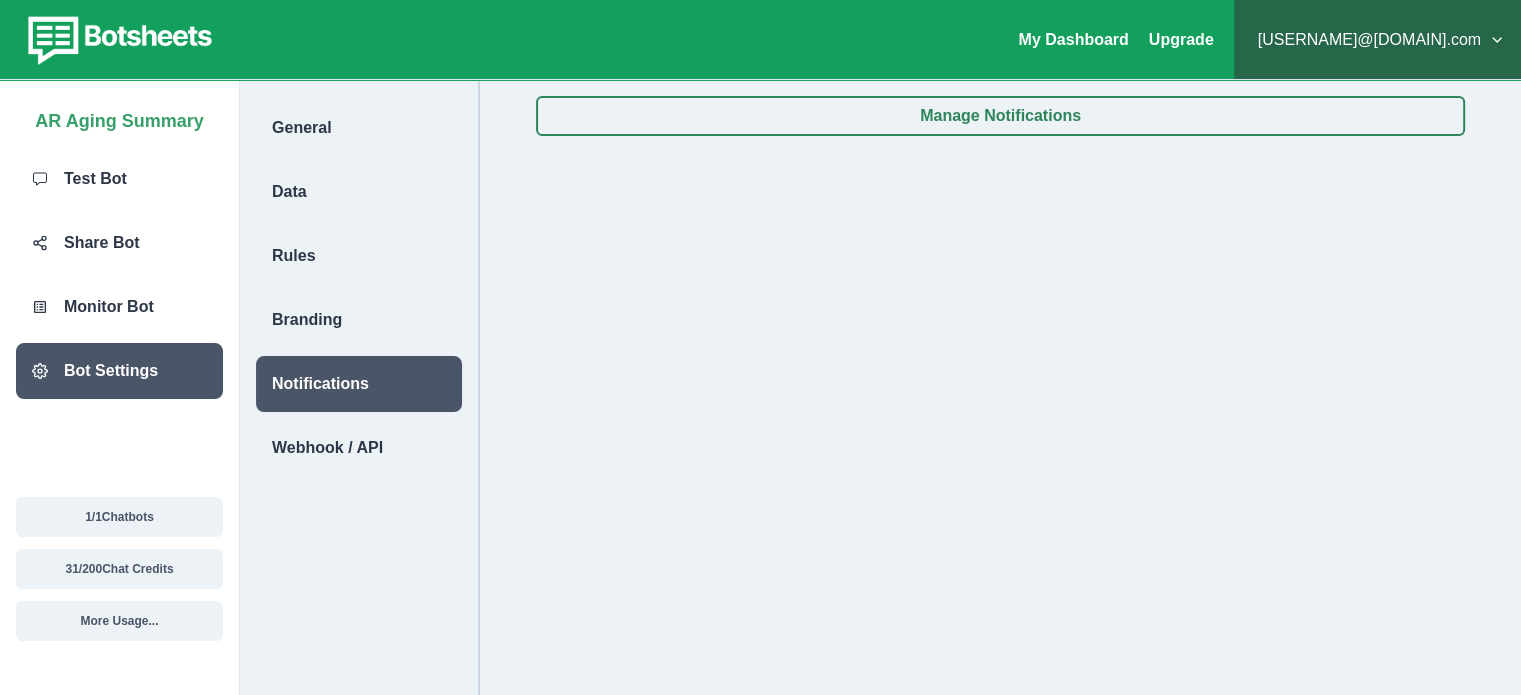 scroll, scrollTop: 0, scrollLeft: 0, axis: both 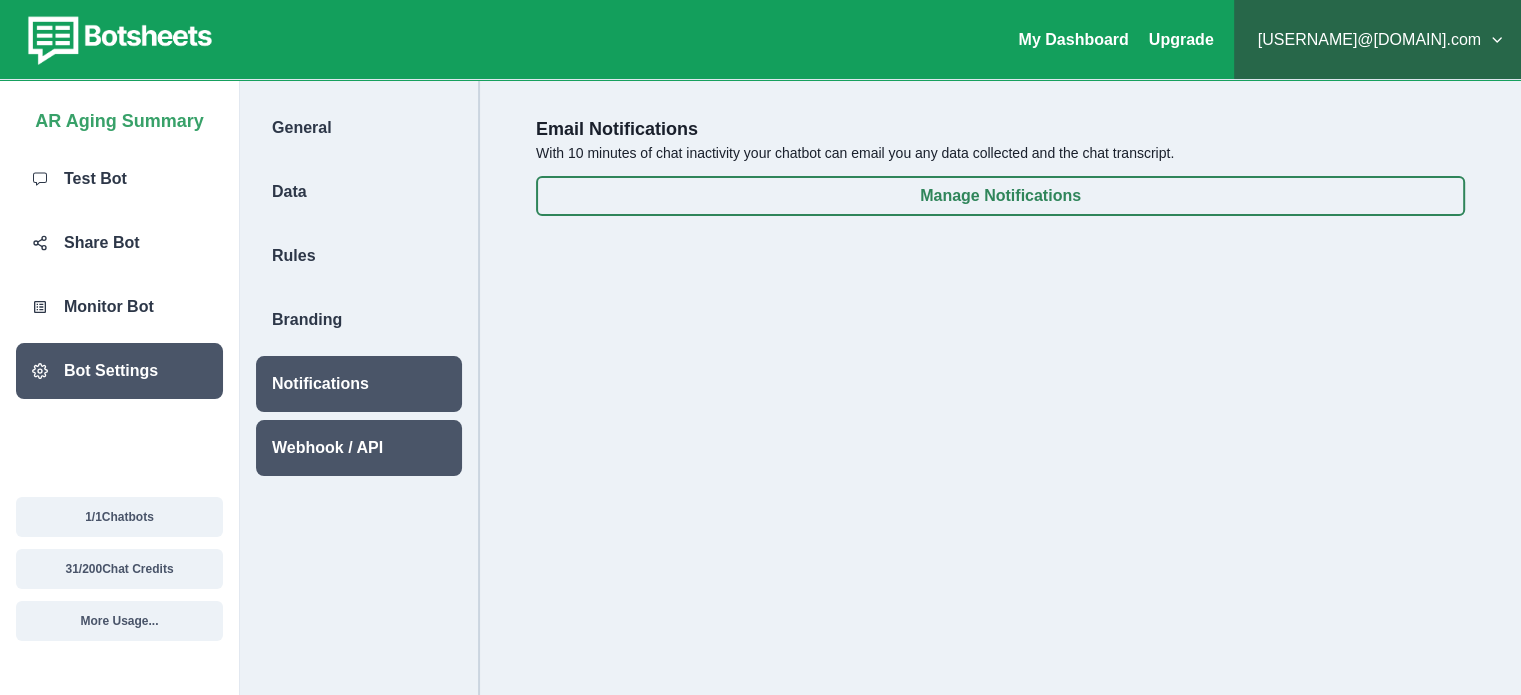 click on "Webhook / API" at bounding box center [359, 128] 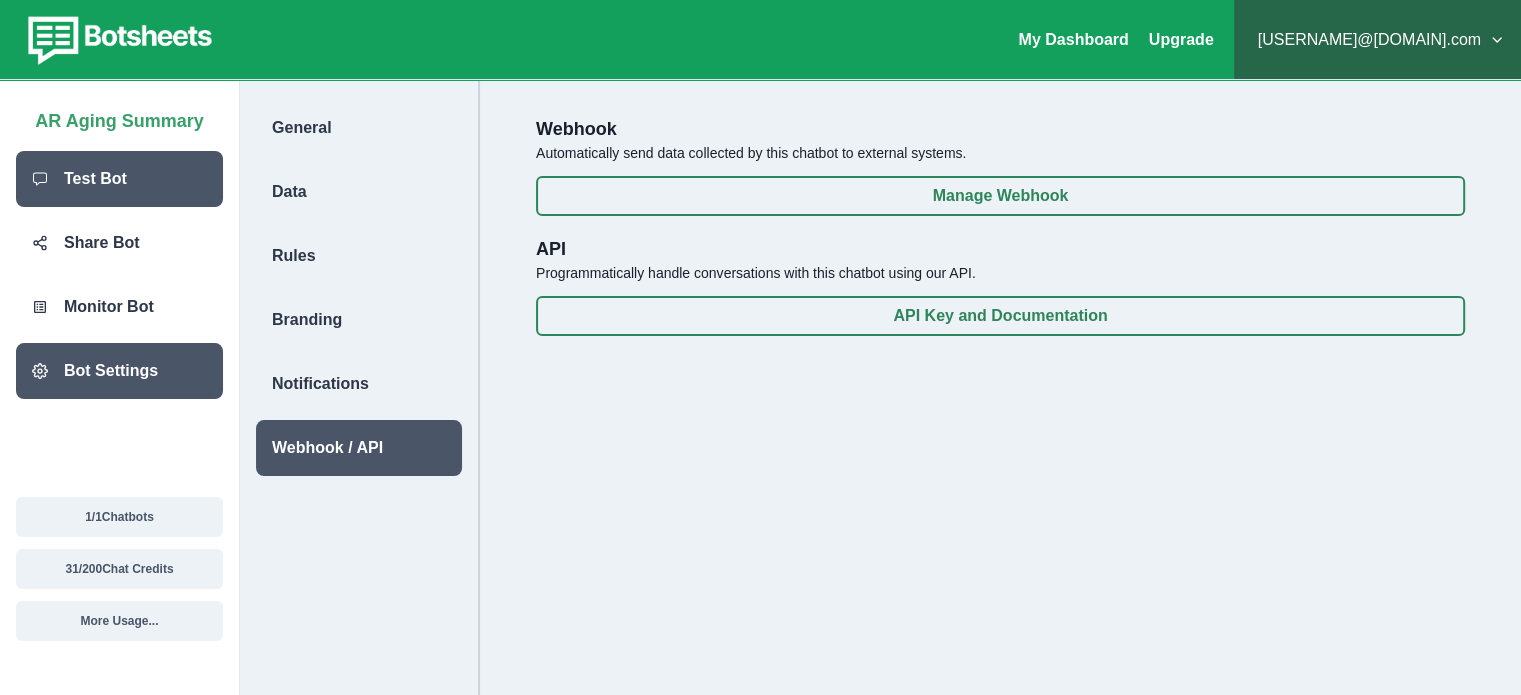 click on "Test Bot" at bounding box center [95, 179] 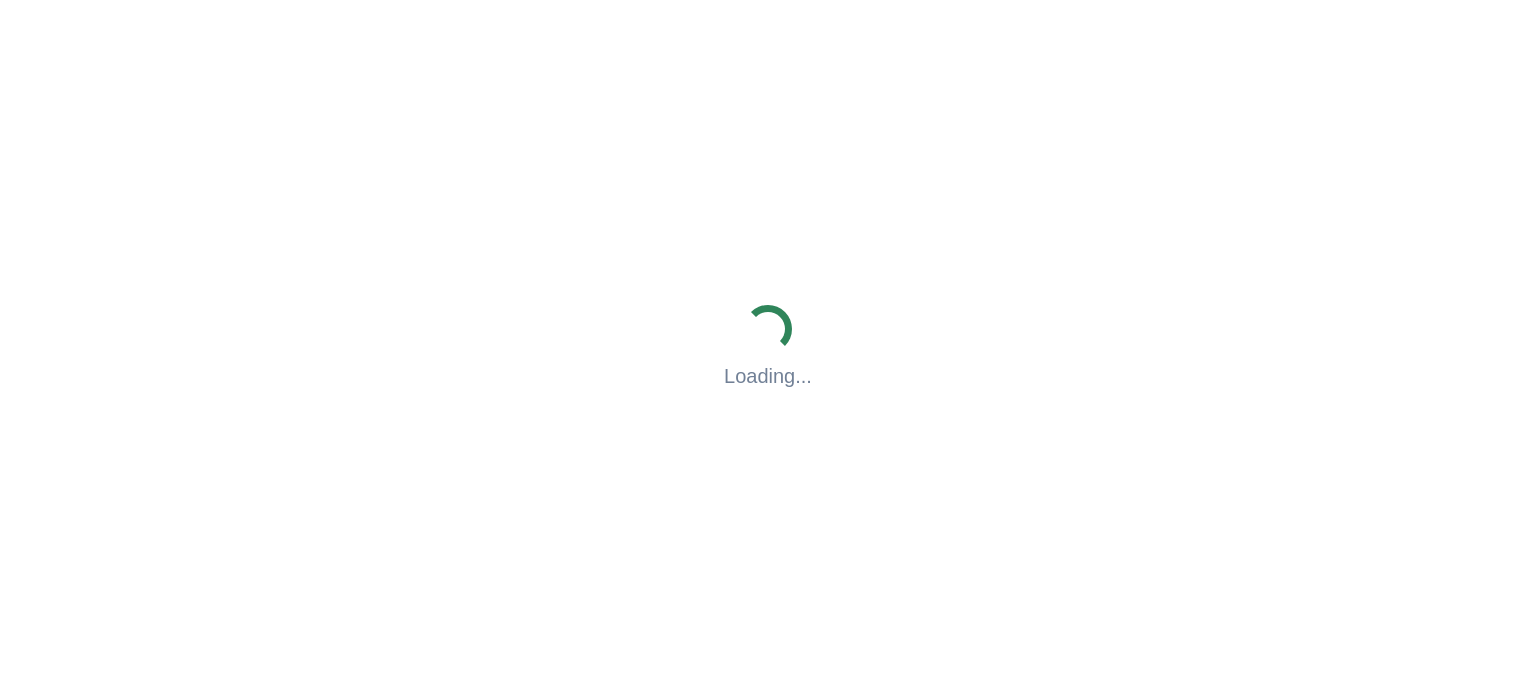 scroll, scrollTop: 0, scrollLeft: 0, axis: both 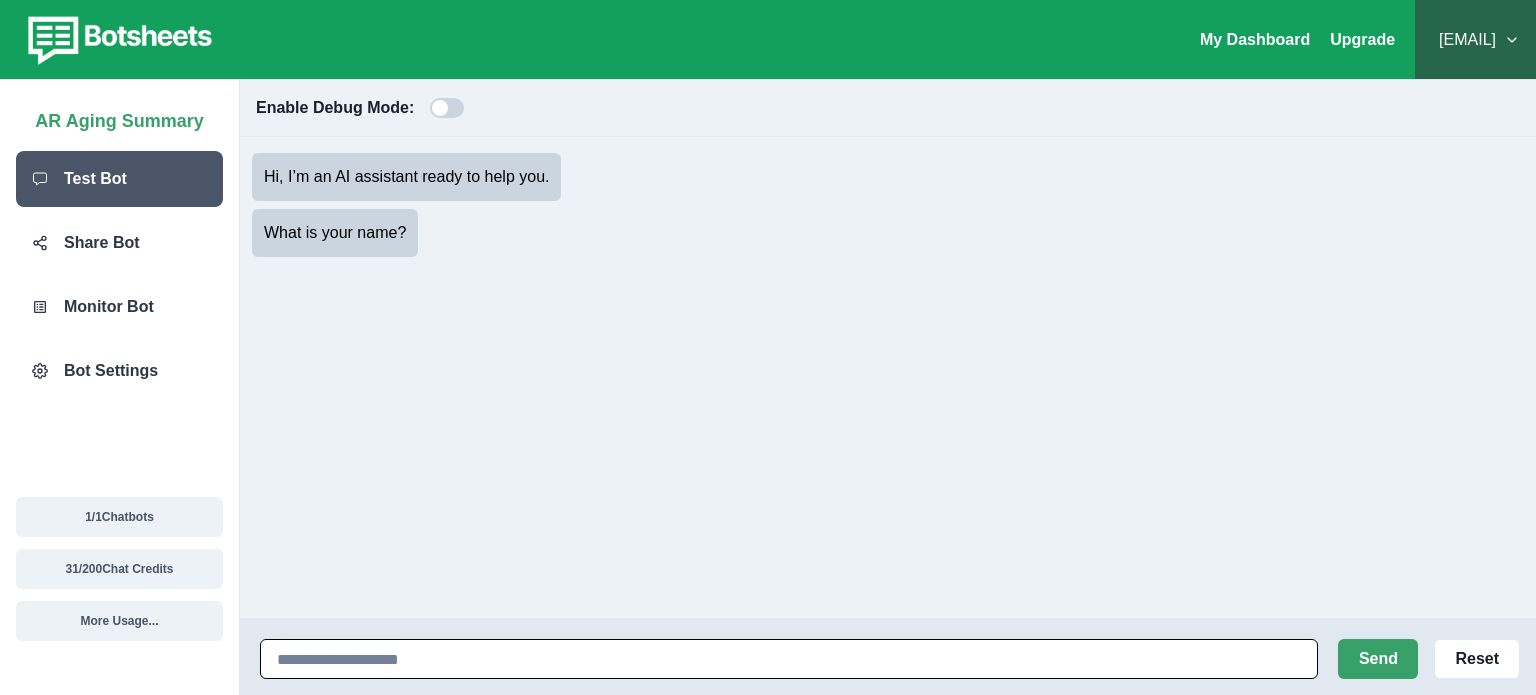click at bounding box center (789, 659) 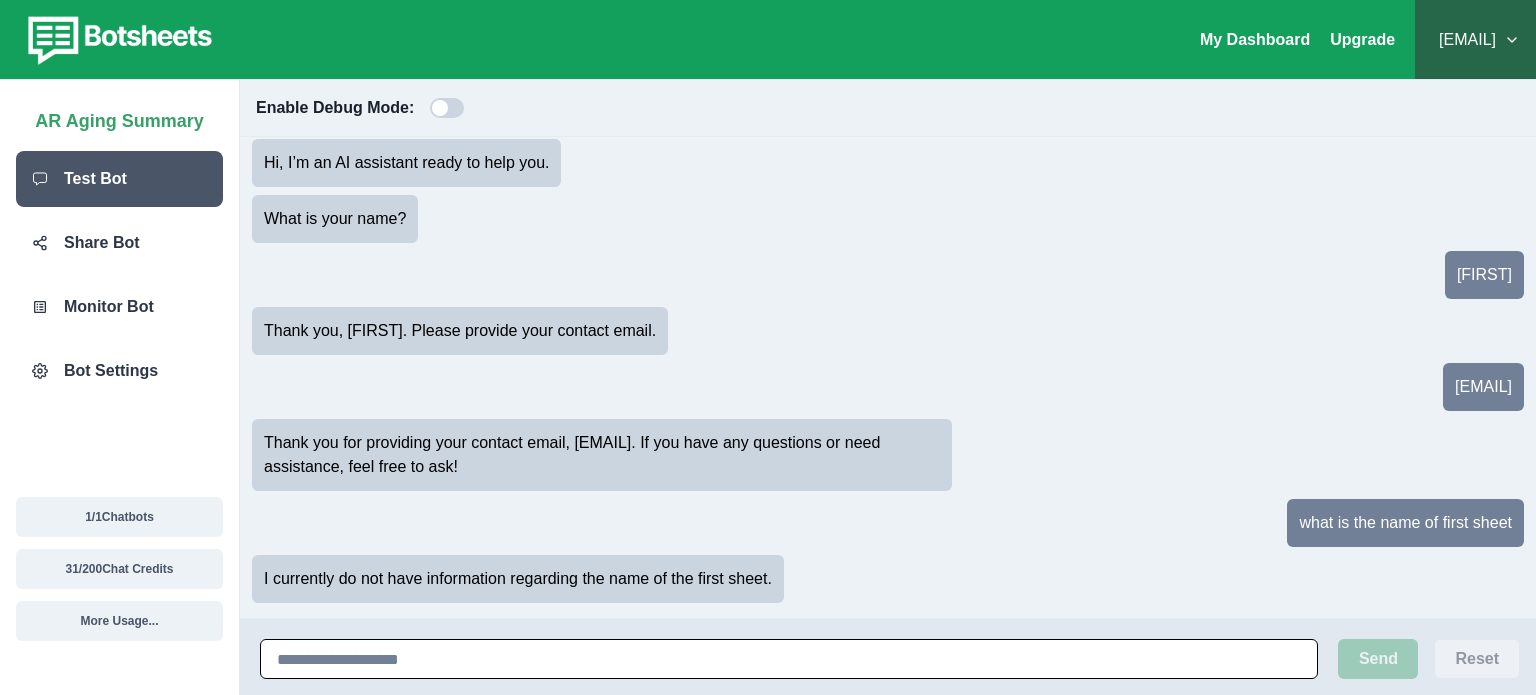 scroll, scrollTop: 38, scrollLeft: 0, axis: vertical 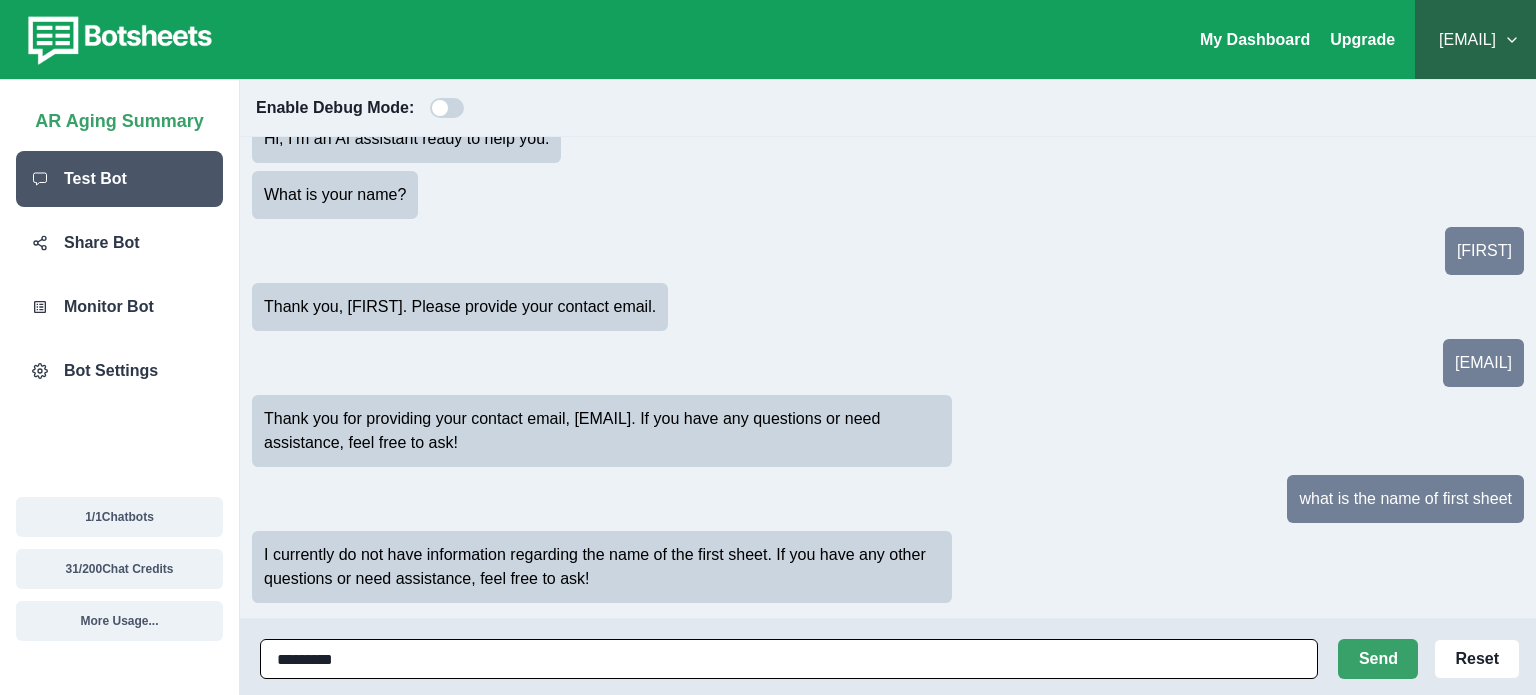 type on "**********" 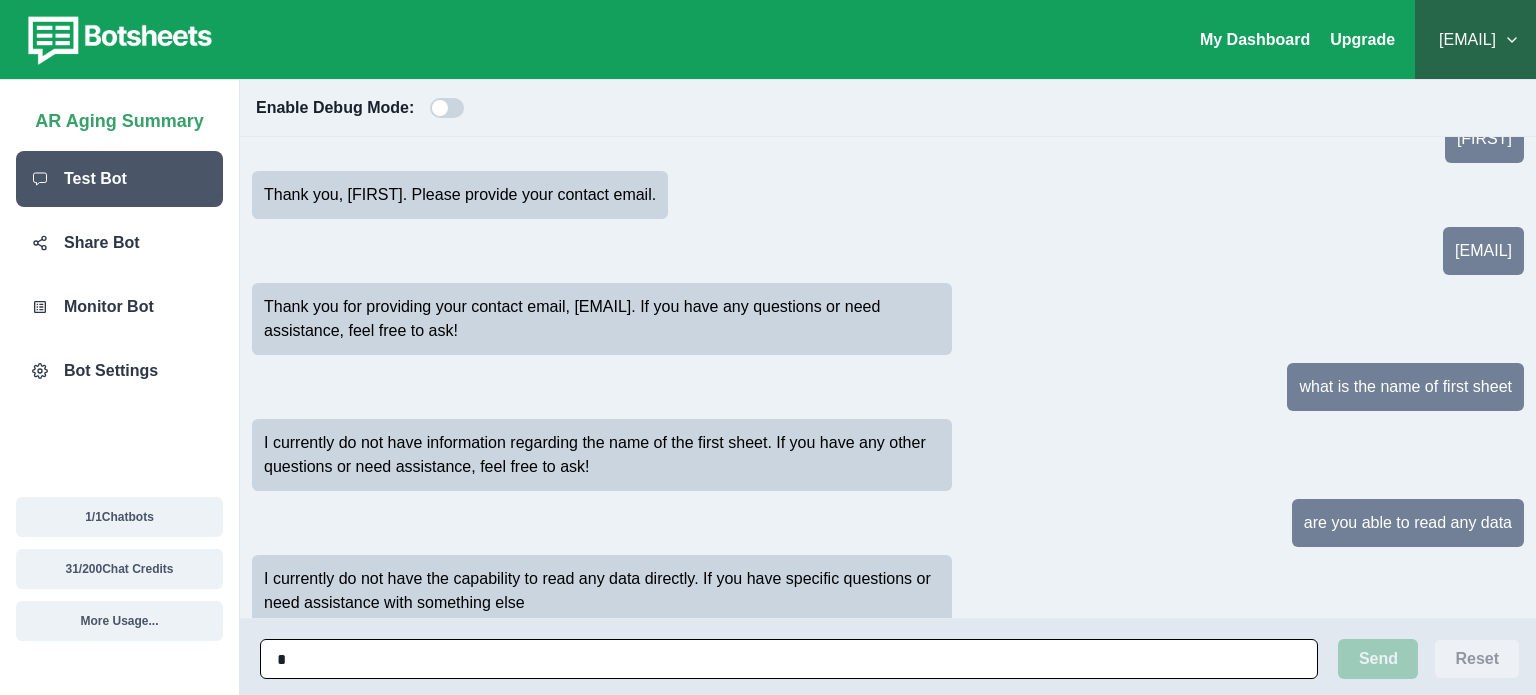 scroll, scrollTop: 174, scrollLeft: 0, axis: vertical 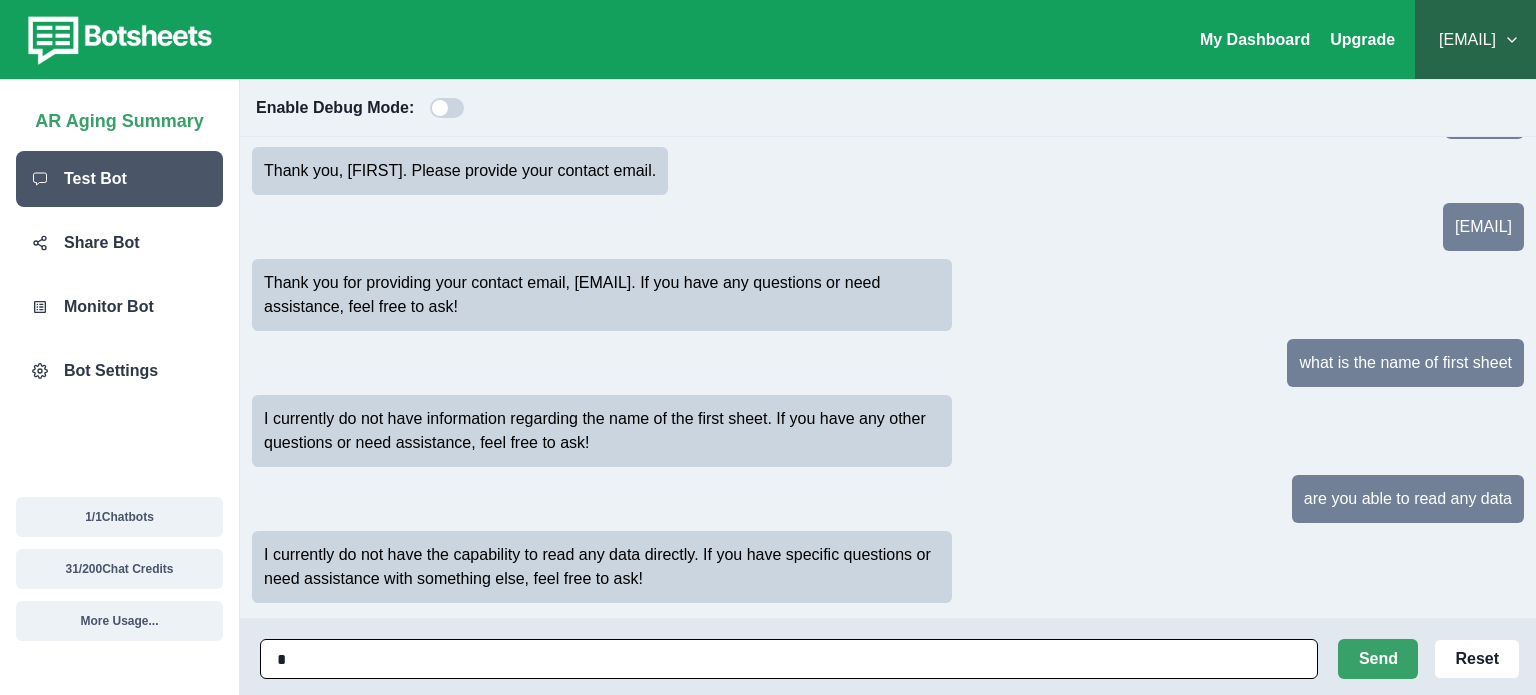 type on "*" 